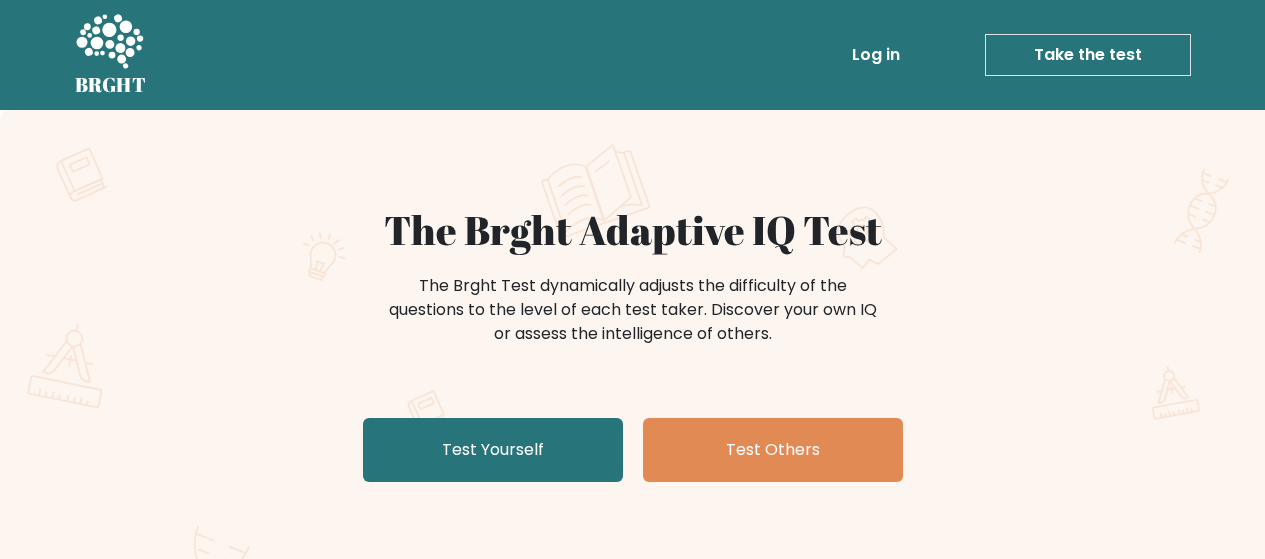 scroll, scrollTop: 0, scrollLeft: 0, axis: both 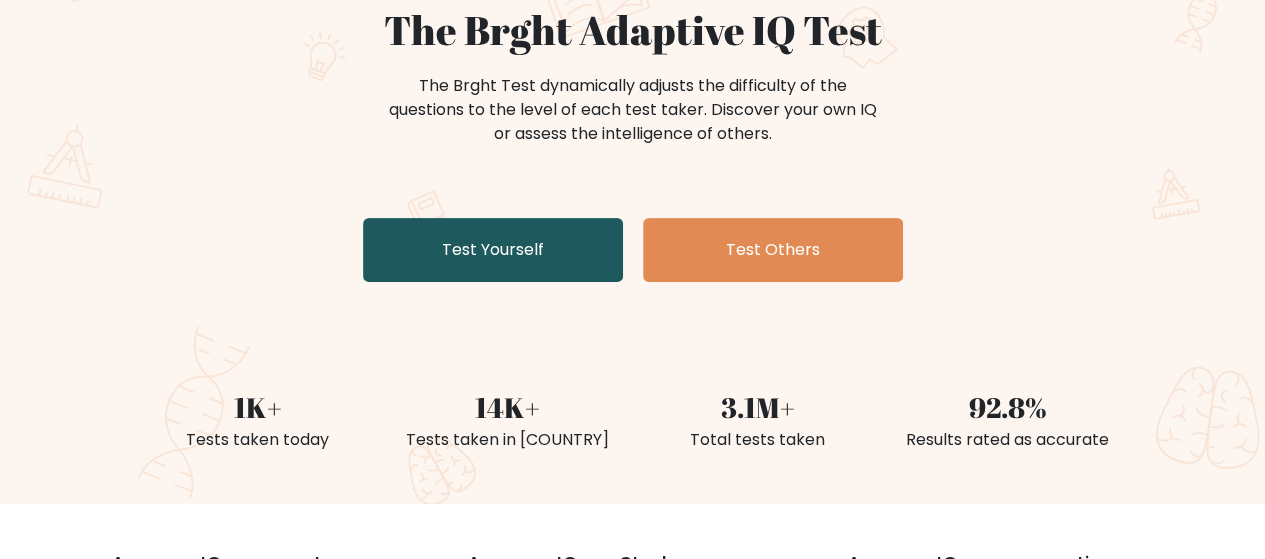 click on "Test Yourself" at bounding box center (493, 250) 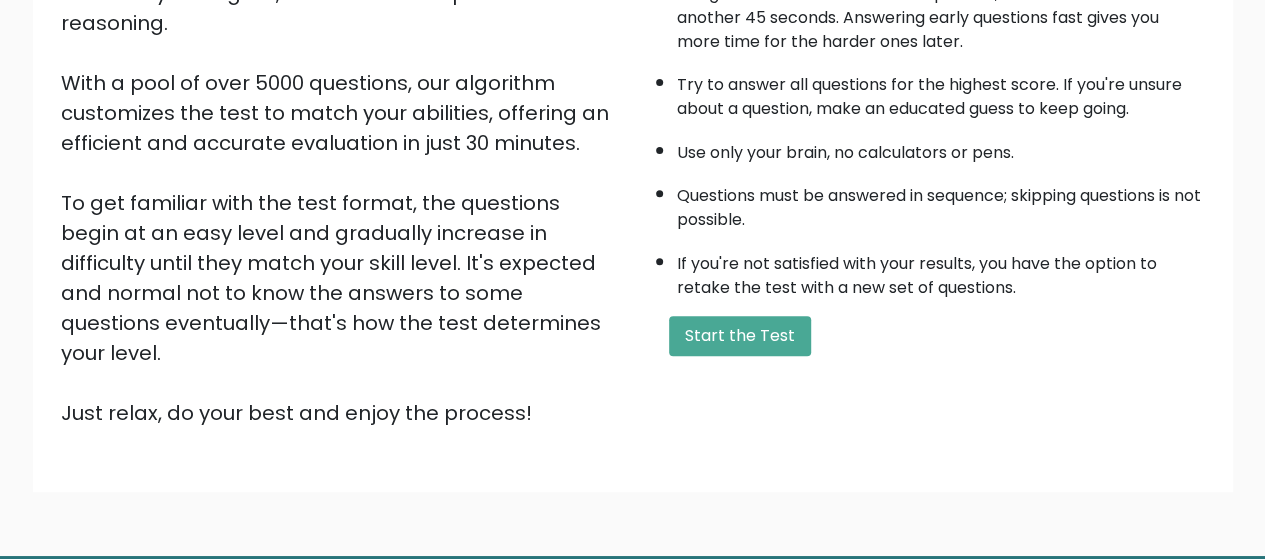 scroll, scrollTop: 300, scrollLeft: 0, axis: vertical 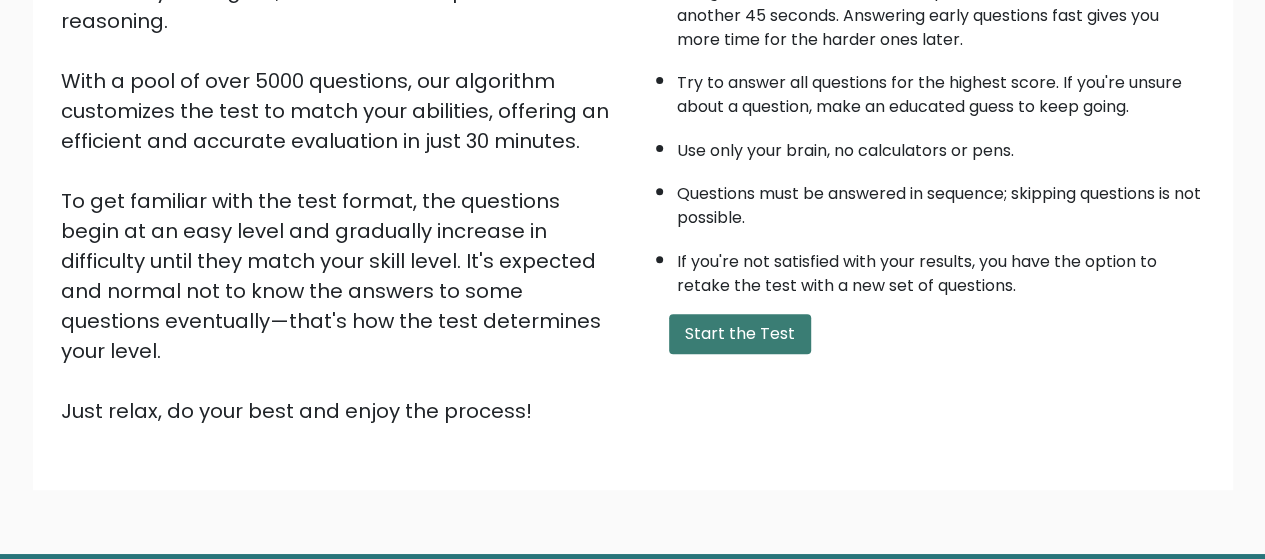 click on "Start the Test" at bounding box center [740, 334] 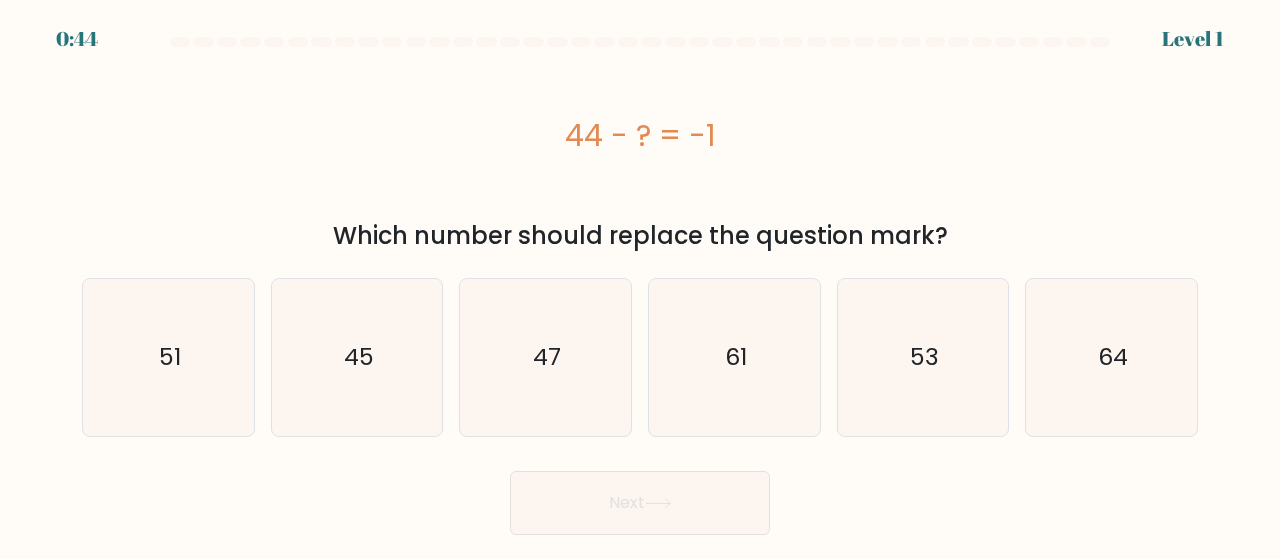 scroll, scrollTop: 0, scrollLeft: 0, axis: both 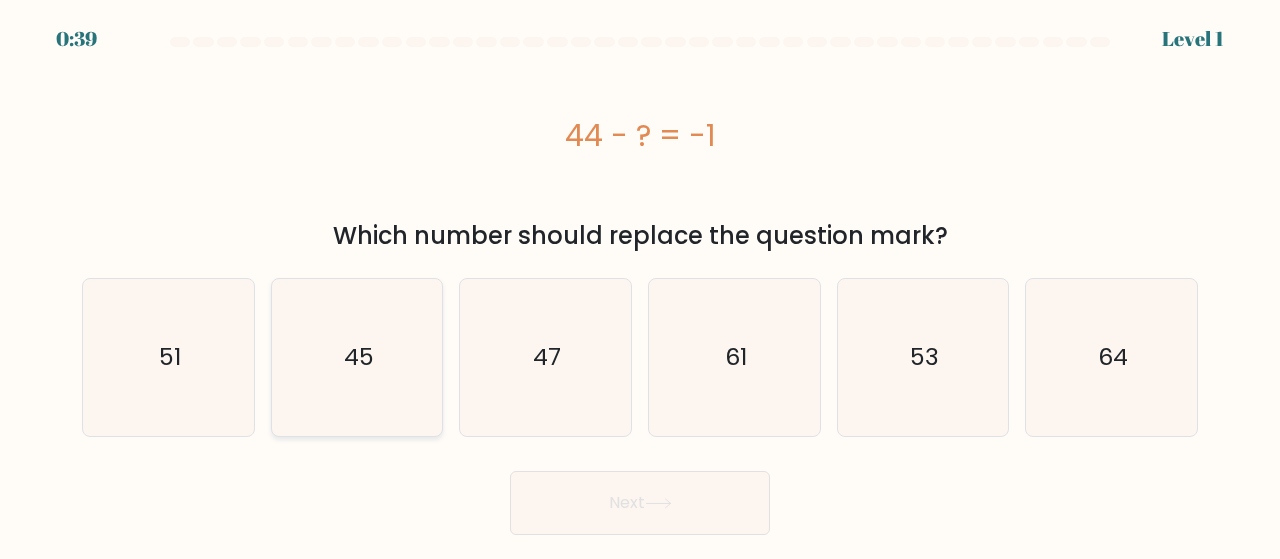 click on "45" at bounding box center [357, 357] 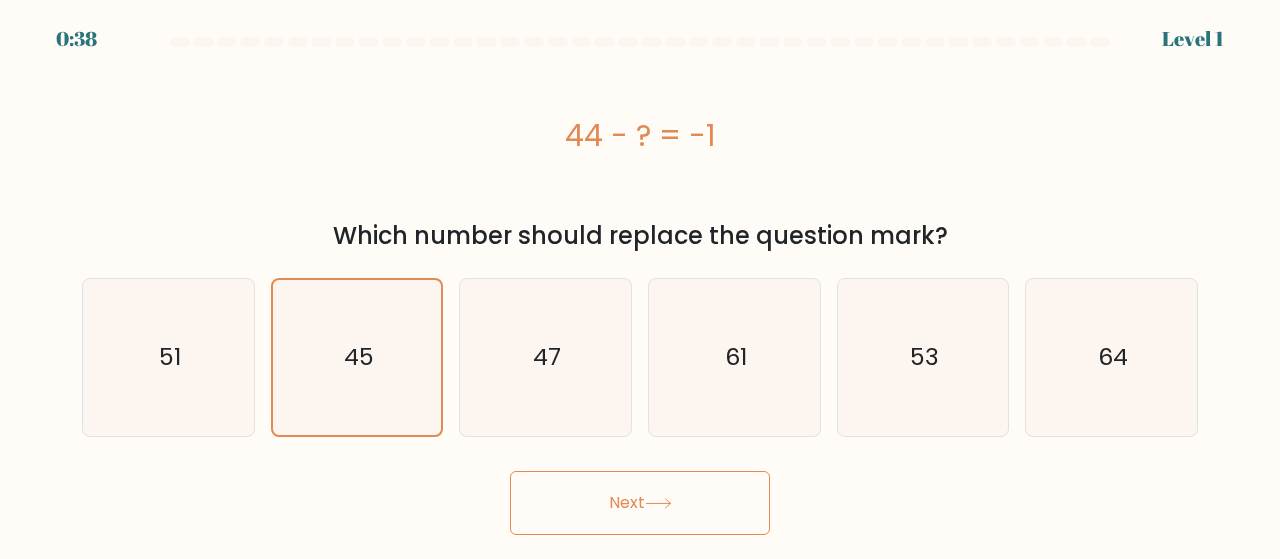 click on "Next" at bounding box center [640, 503] 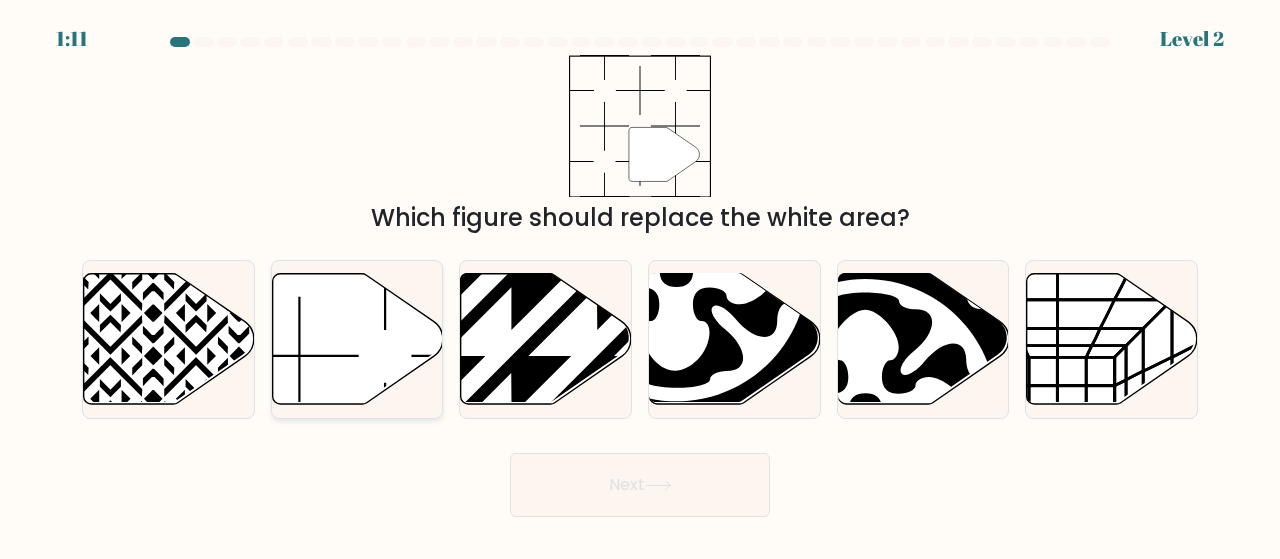click at bounding box center (357, 338) 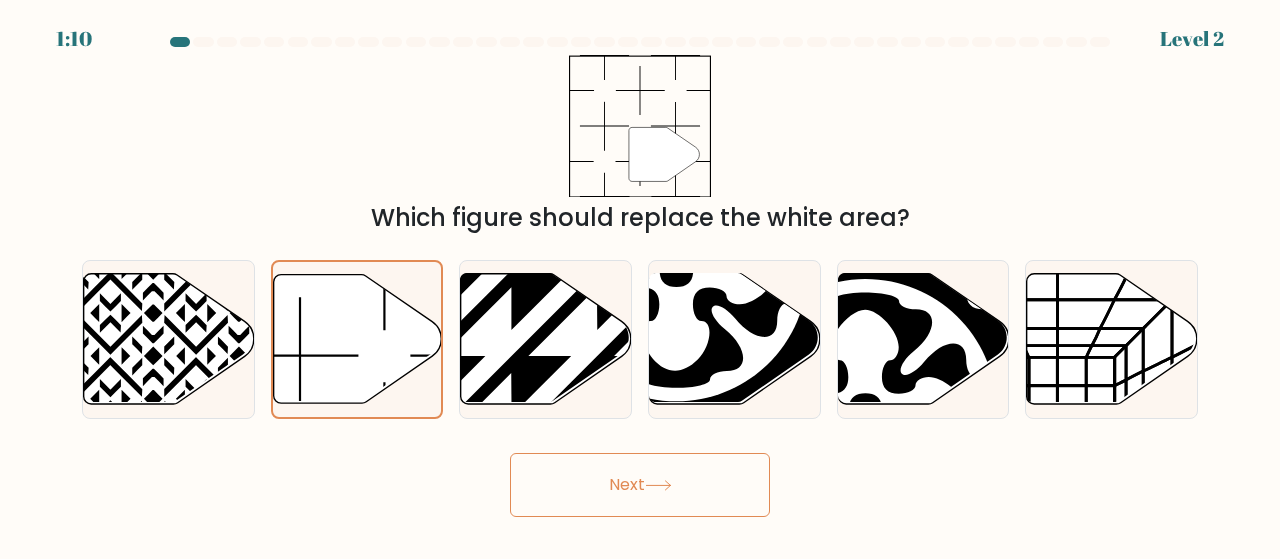 click on "Next" at bounding box center (640, 485) 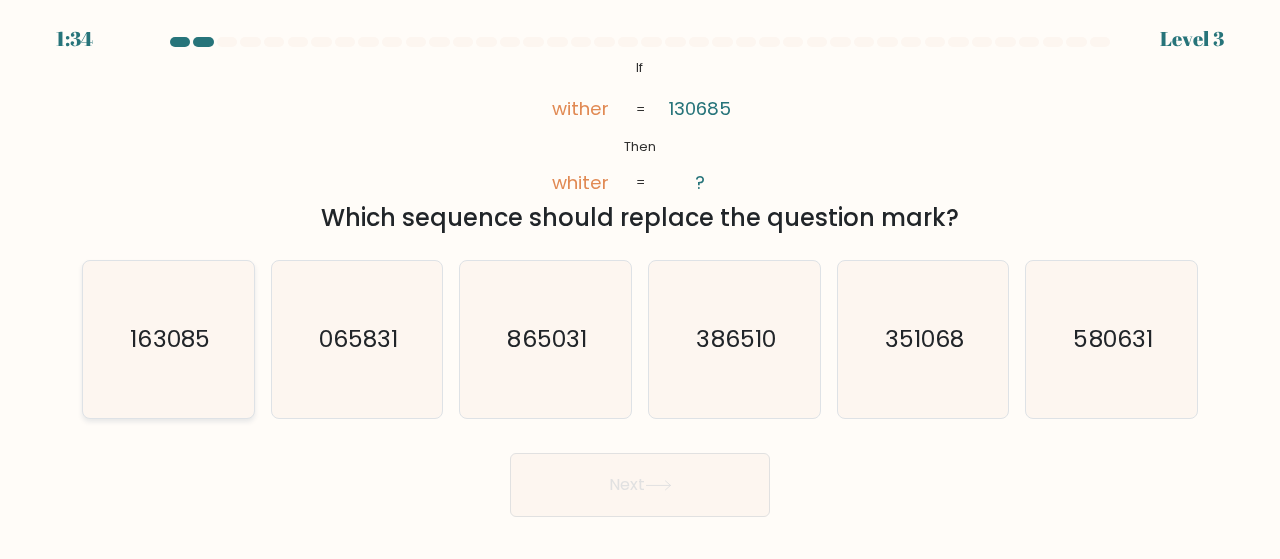 click on "163085" at bounding box center (168, 339) 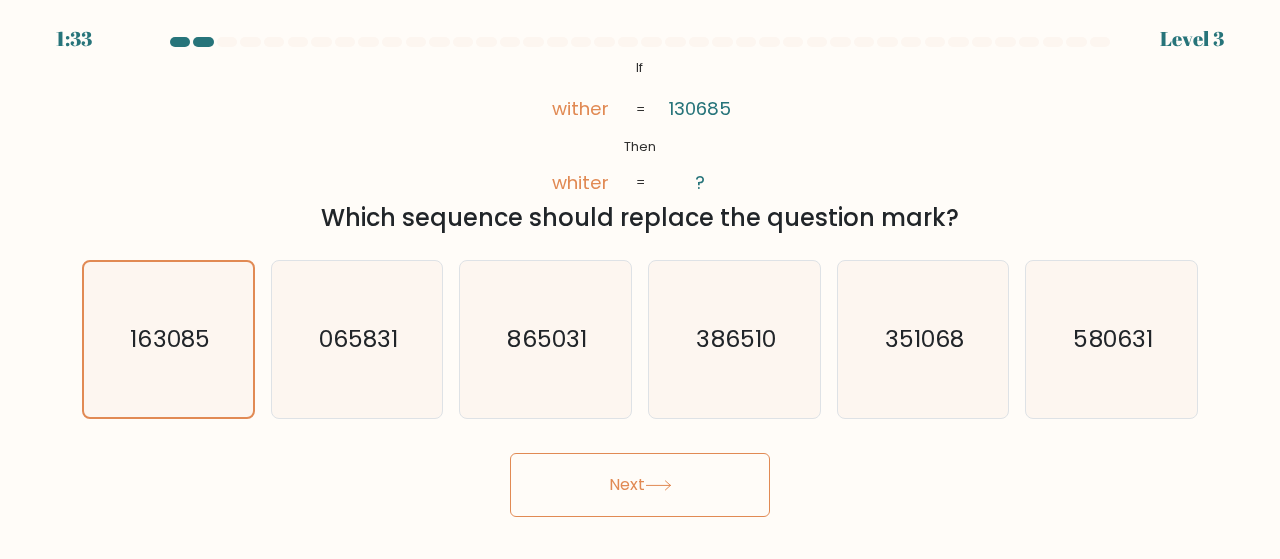 click on "Next" at bounding box center (640, 485) 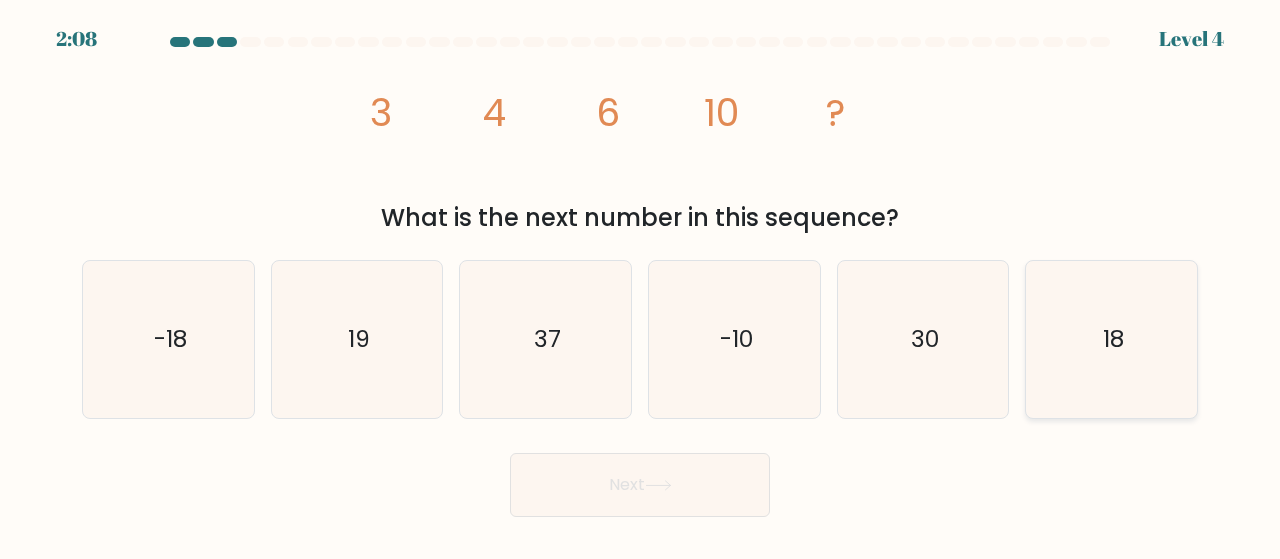 click on "18" at bounding box center (1111, 339) 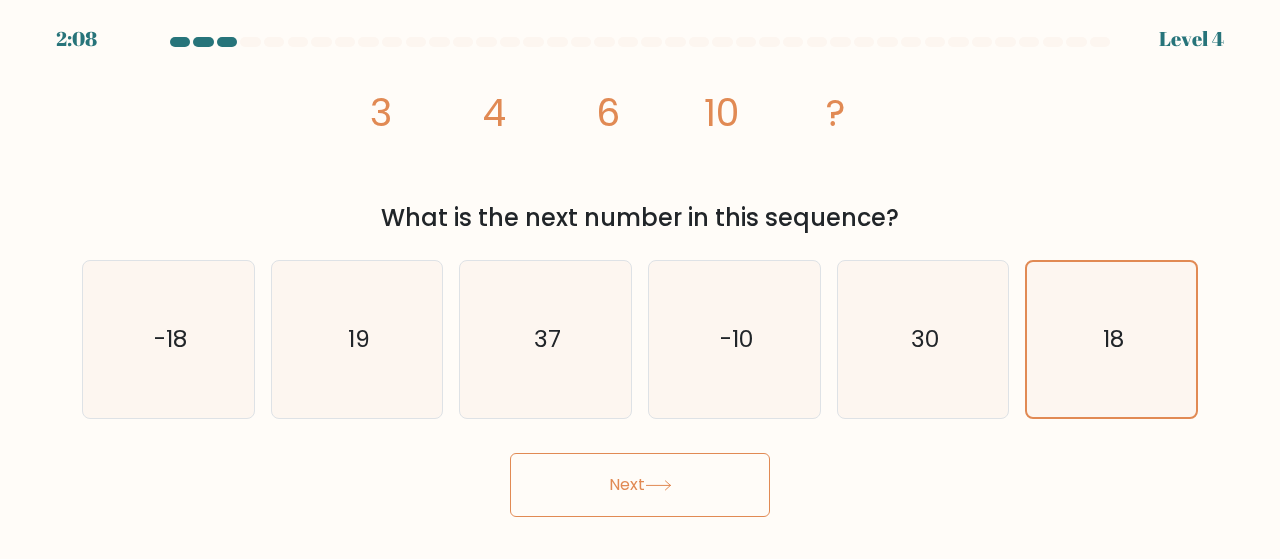 click on "Next" at bounding box center [640, 485] 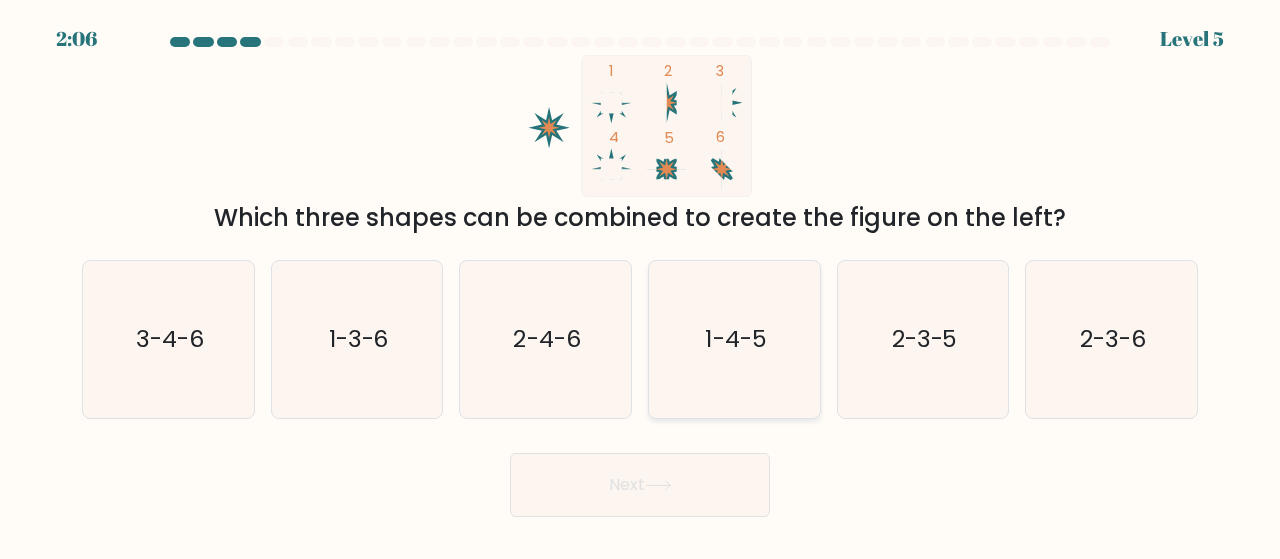 click on "1-4-5" at bounding box center (734, 339) 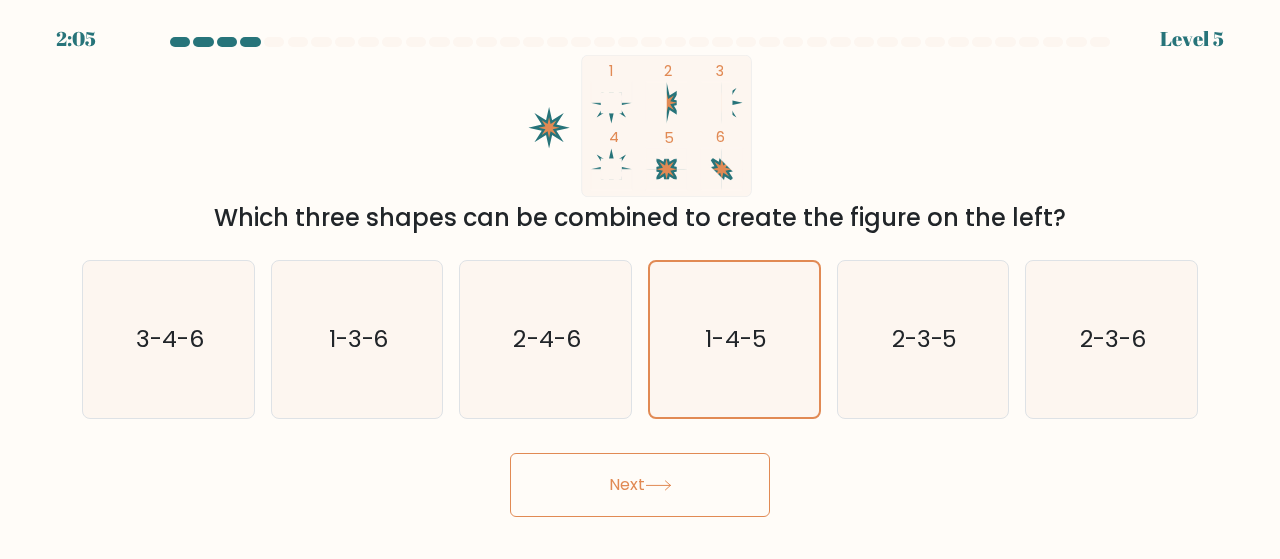 click on "Next" at bounding box center [640, 485] 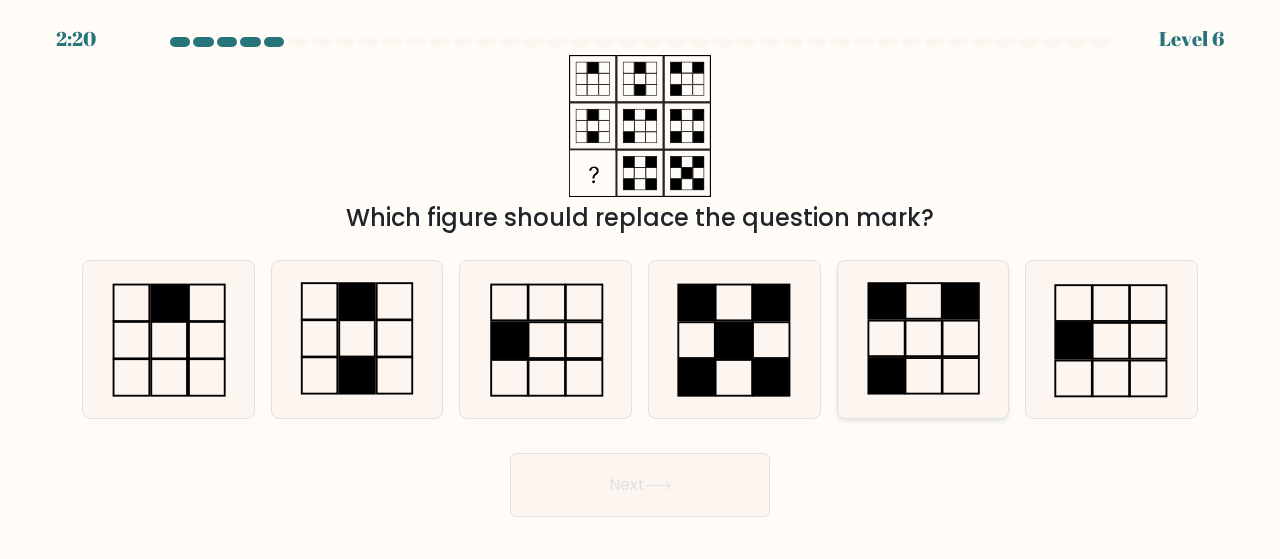 click at bounding box center [961, 339] 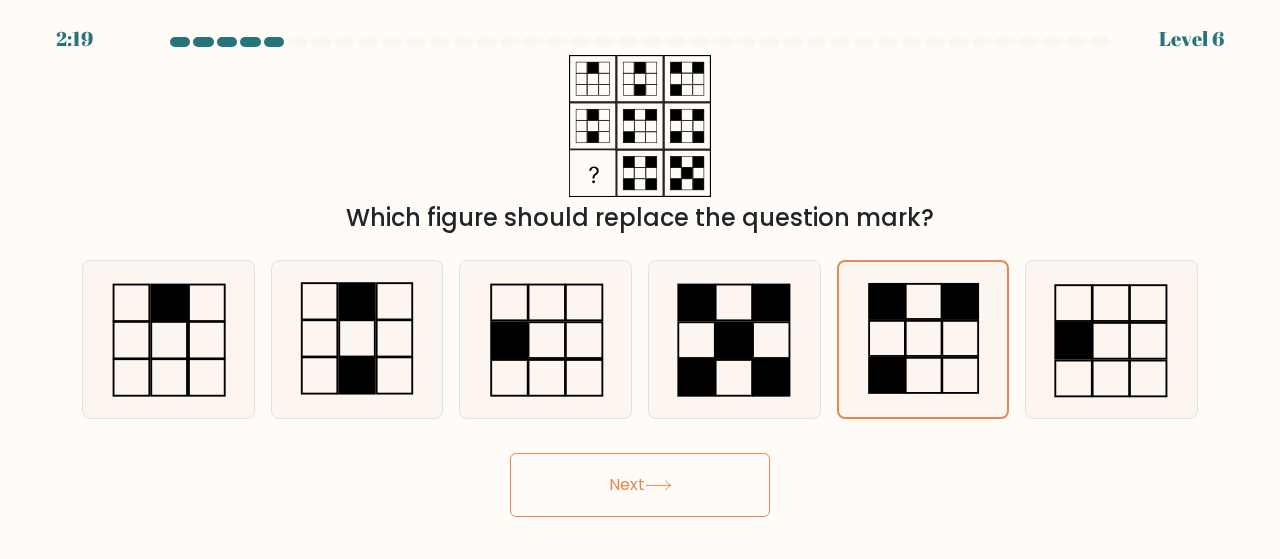 click at bounding box center (658, 485) 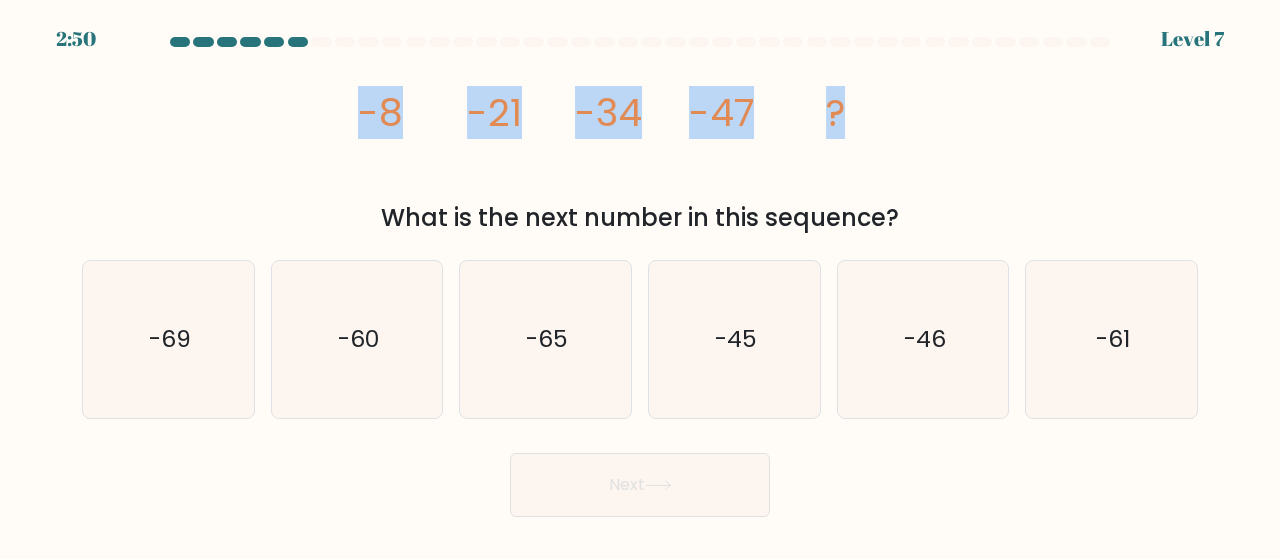 drag, startPoint x: 344, startPoint y: 105, endPoint x: 944, endPoint y: 120, distance: 600.1875 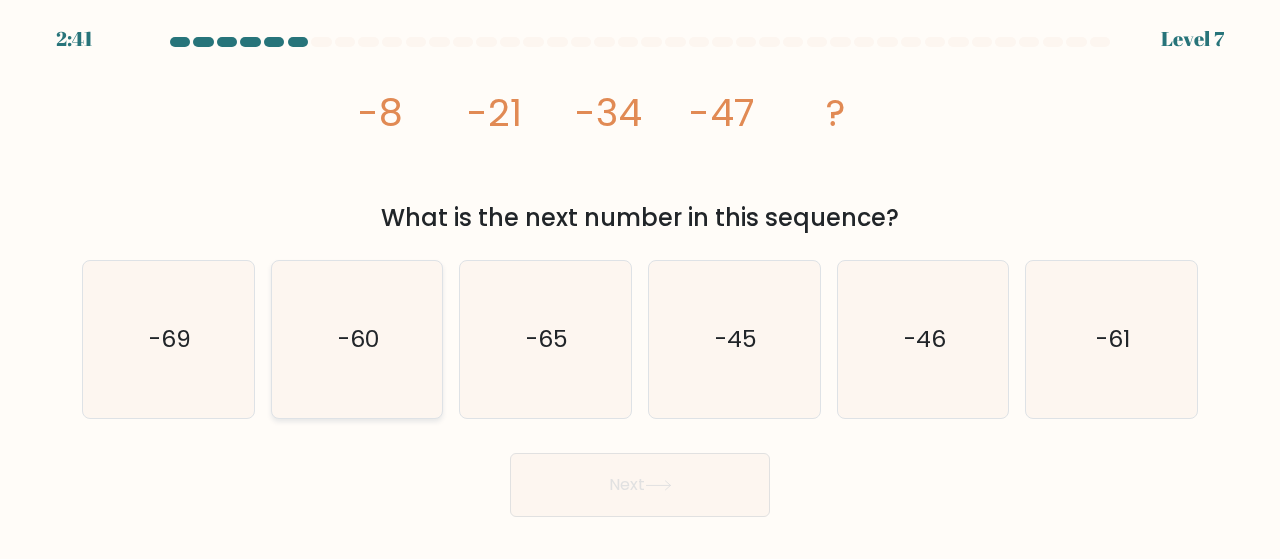 click on "-60" at bounding box center [358, 339] 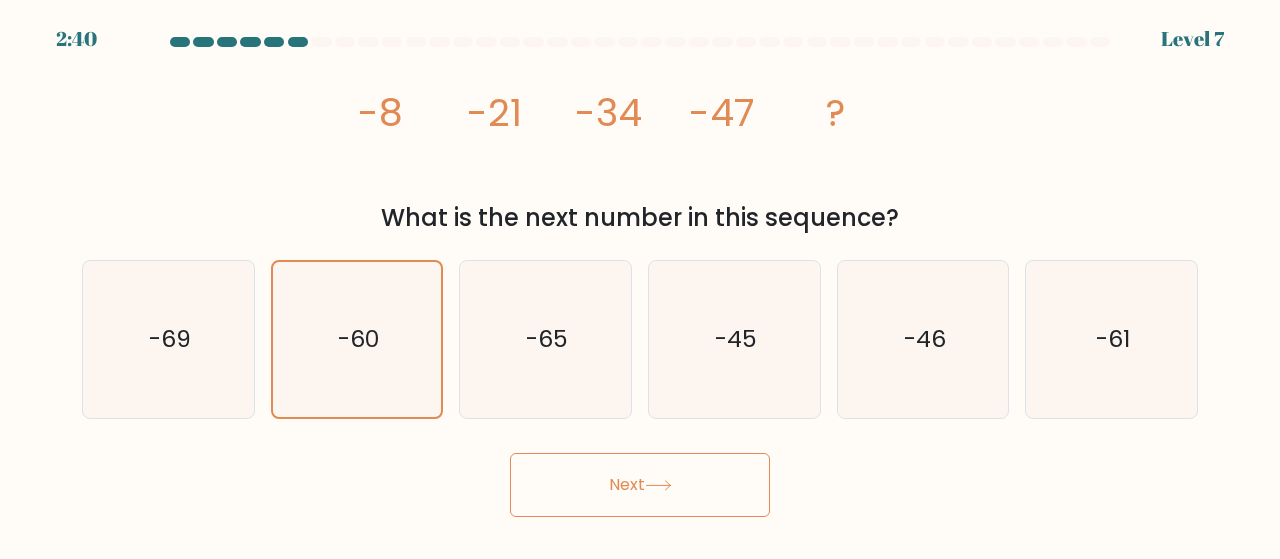 click on "Next" at bounding box center (640, 485) 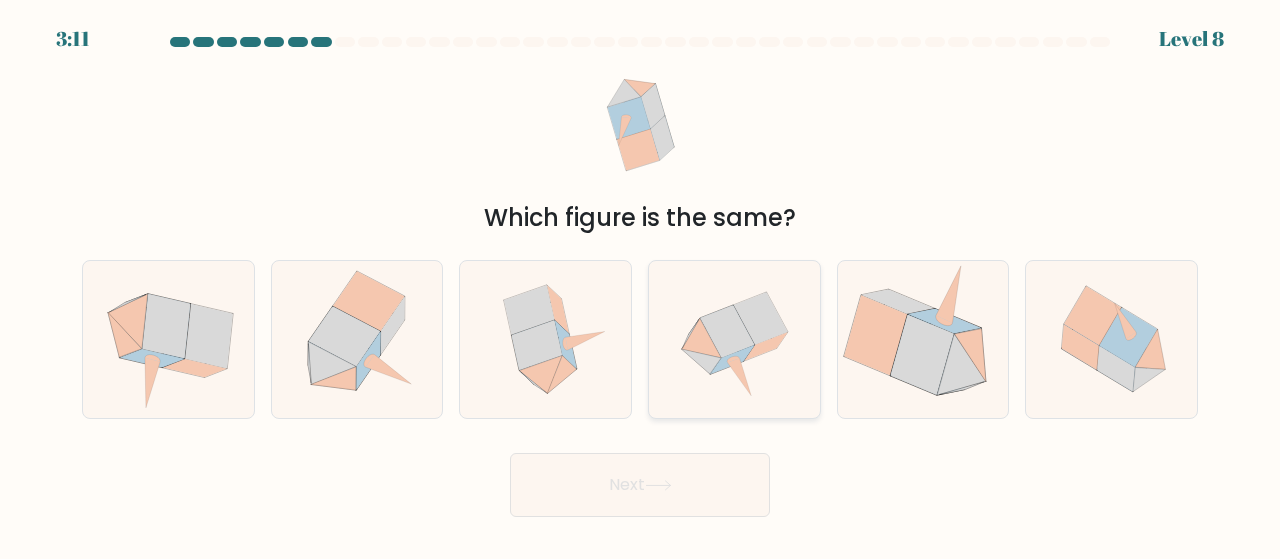 click at bounding box center [727, 331] 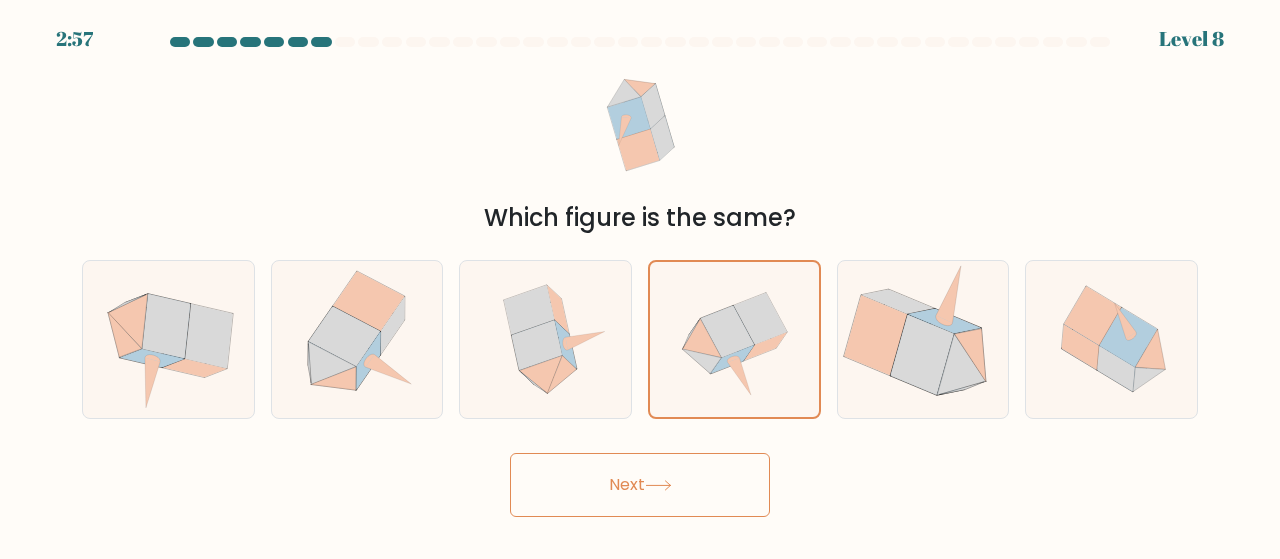 click on "Next" at bounding box center [640, 485] 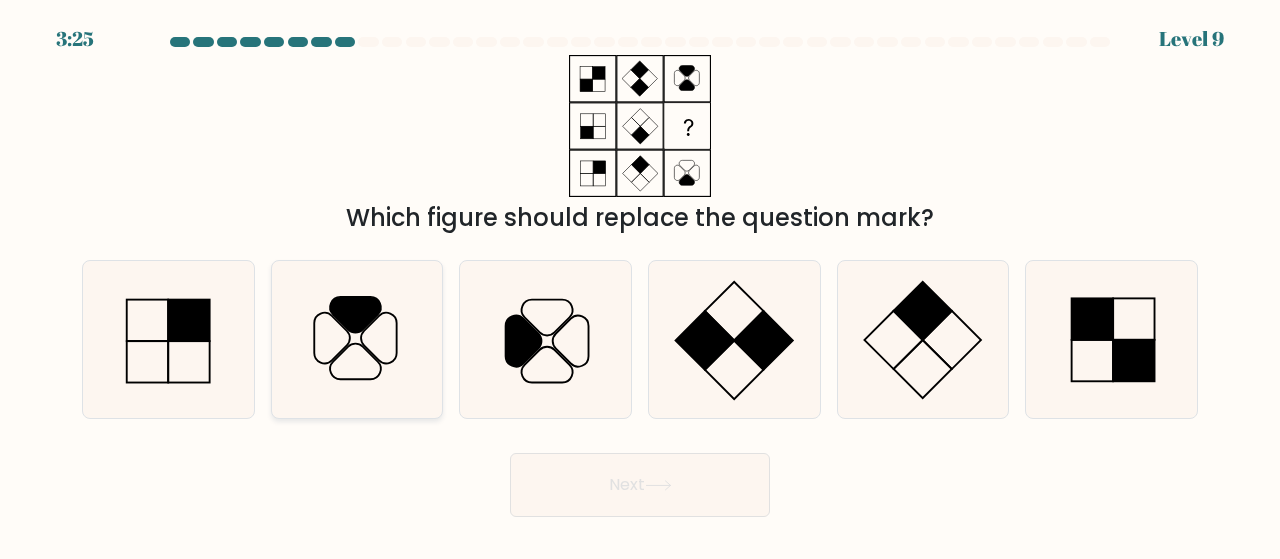 click at bounding box center (357, 339) 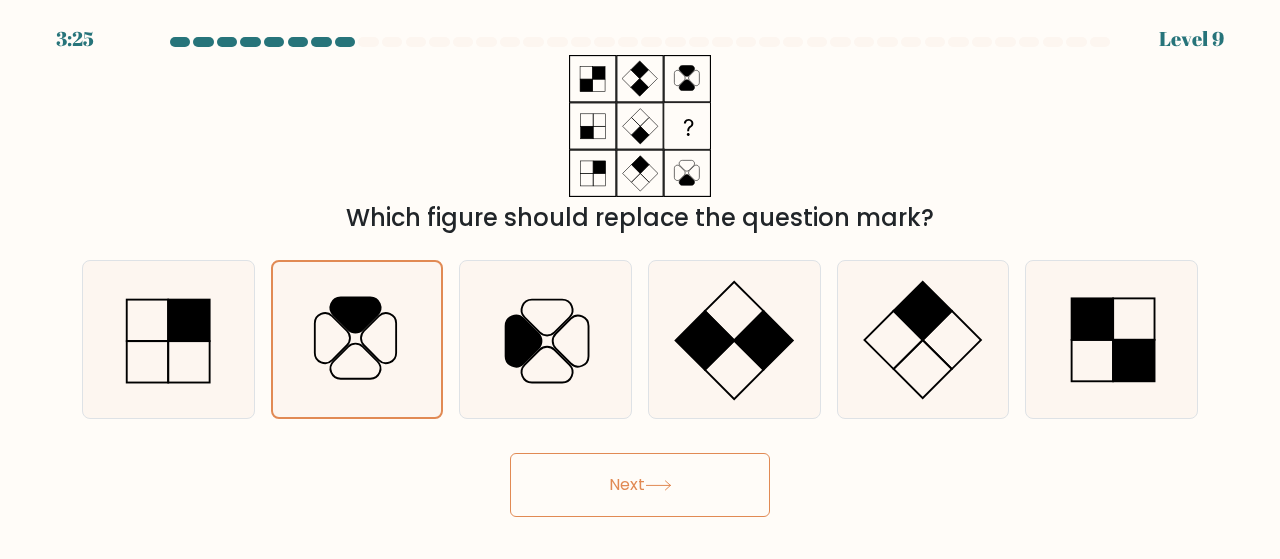 click on "Next" at bounding box center (640, 480) 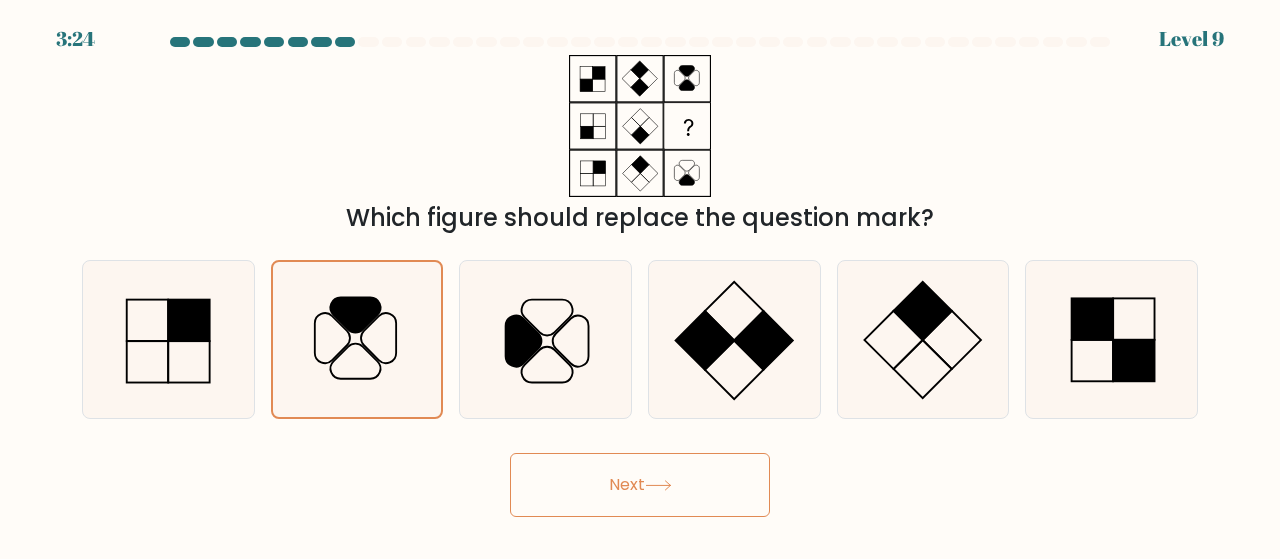 click on "Next" at bounding box center [640, 485] 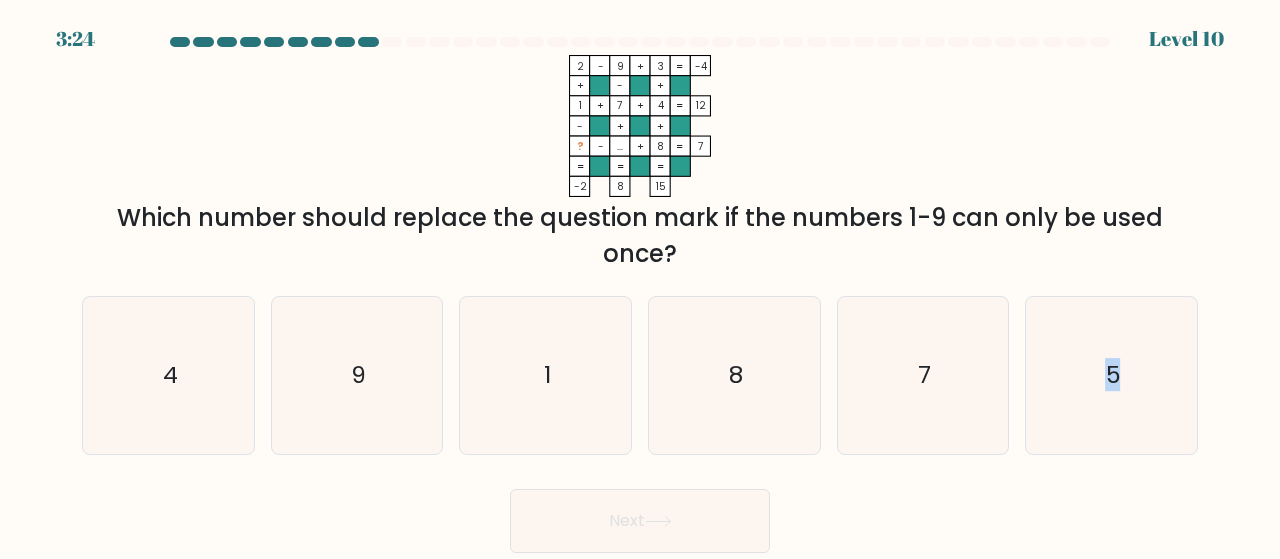 click at bounding box center [640, 295] 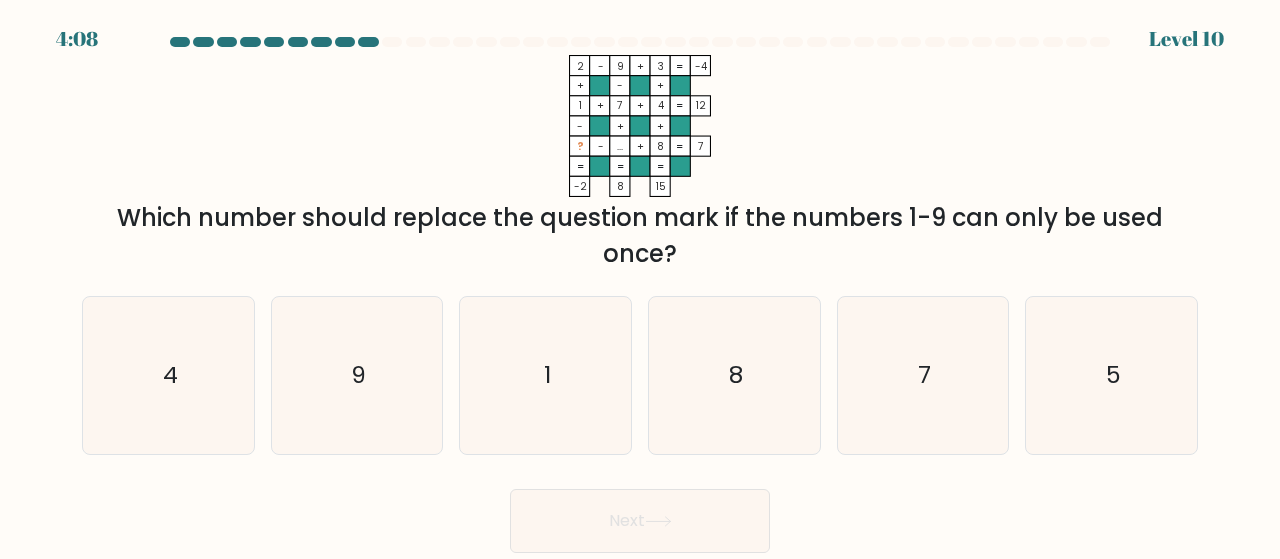 click on "Next" at bounding box center (640, 516) 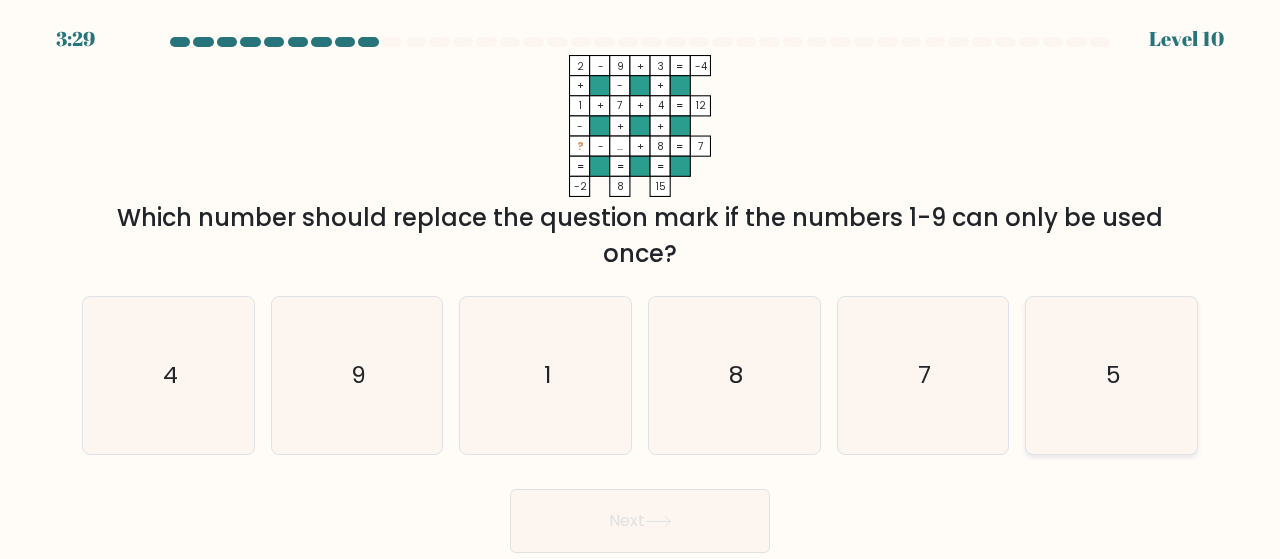 click on "5" at bounding box center (1111, 375) 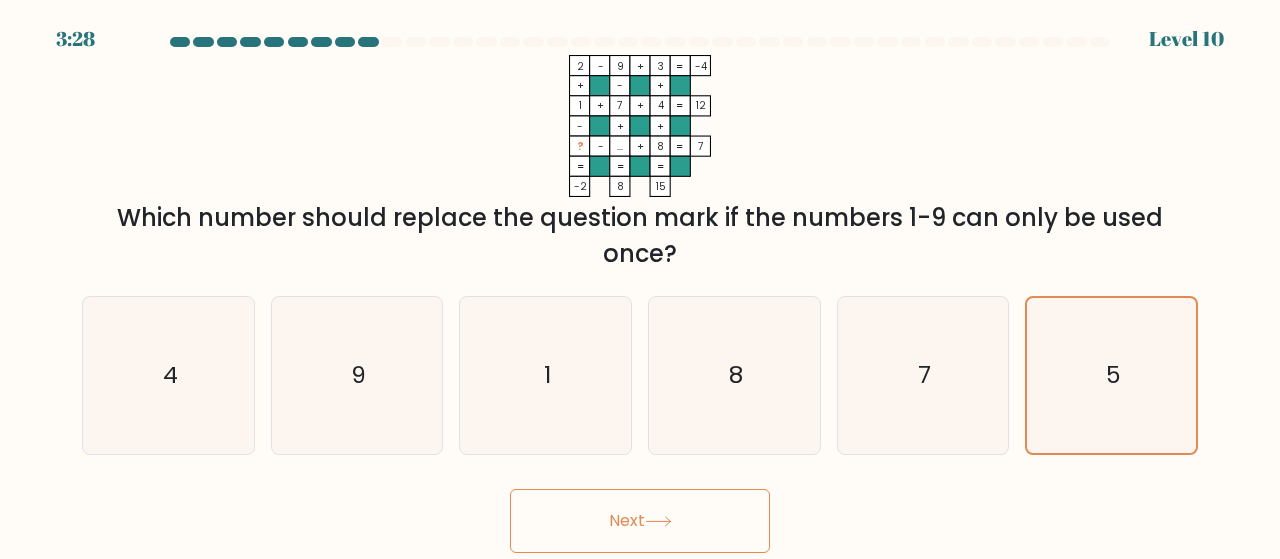 click on "Next" at bounding box center (640, 521) 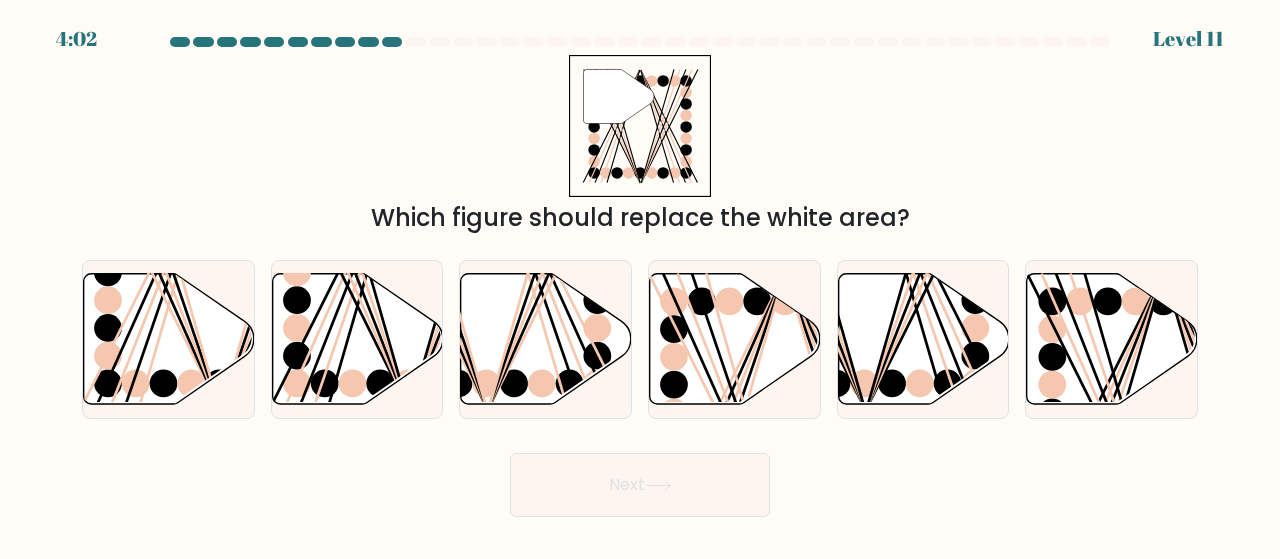click at bounding box center [368, 42] 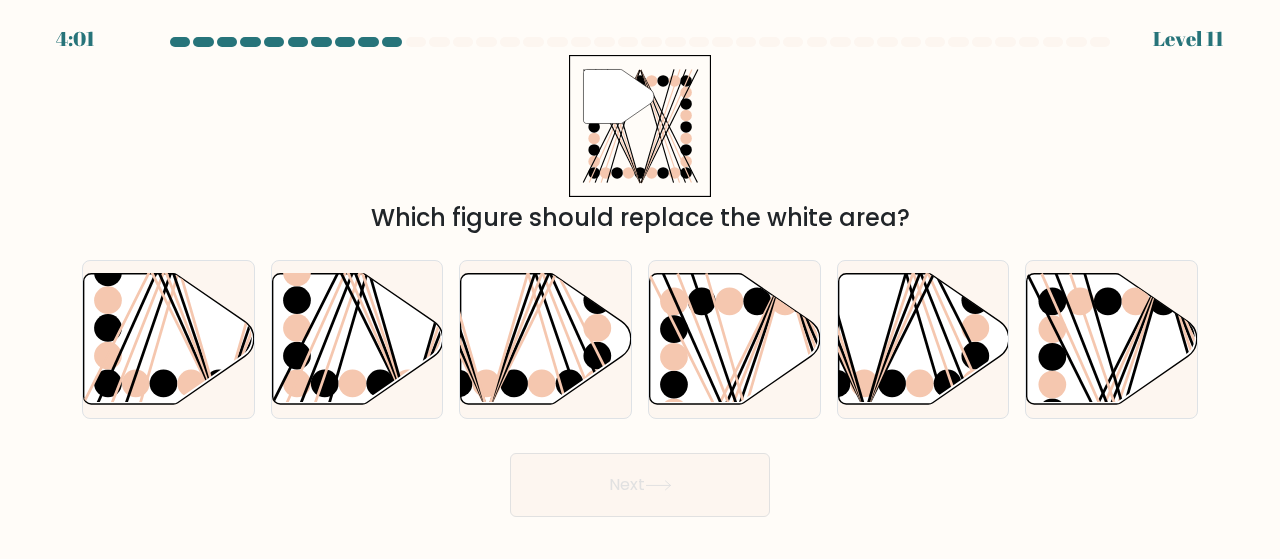 click at bounding box center [416, 42] 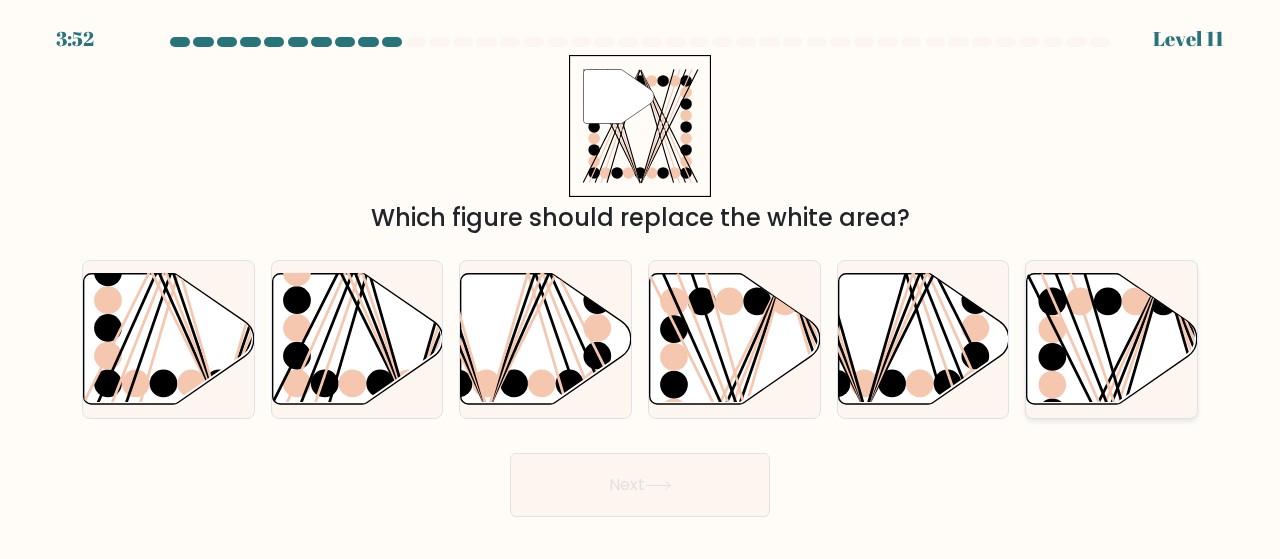 click at bounding box center [1112, 338] 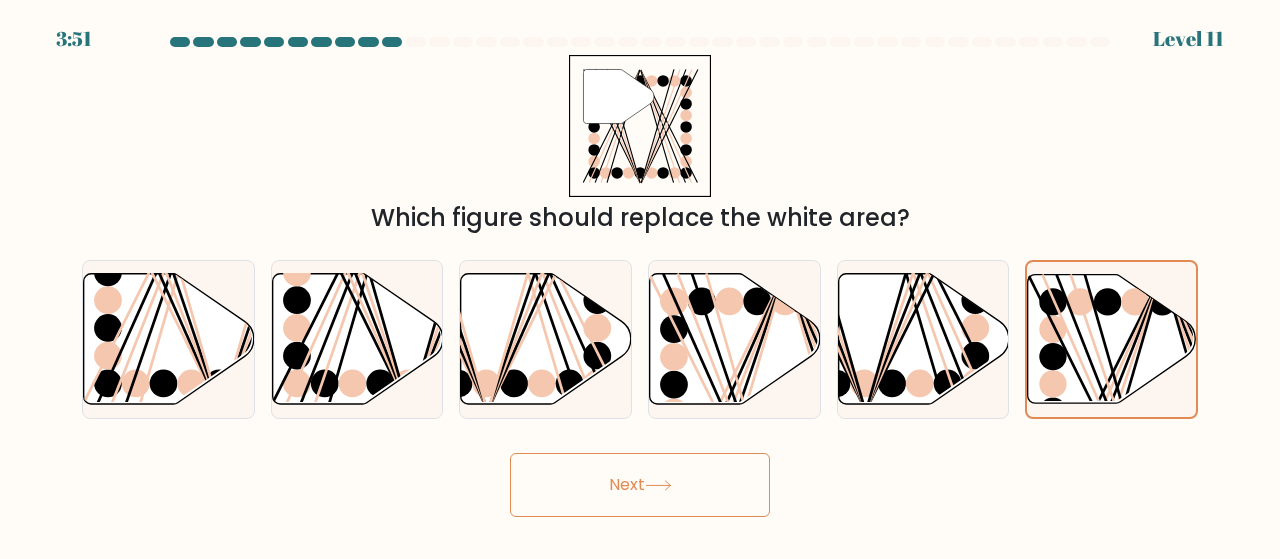 click on "Next" at bounding box center (640, 485) 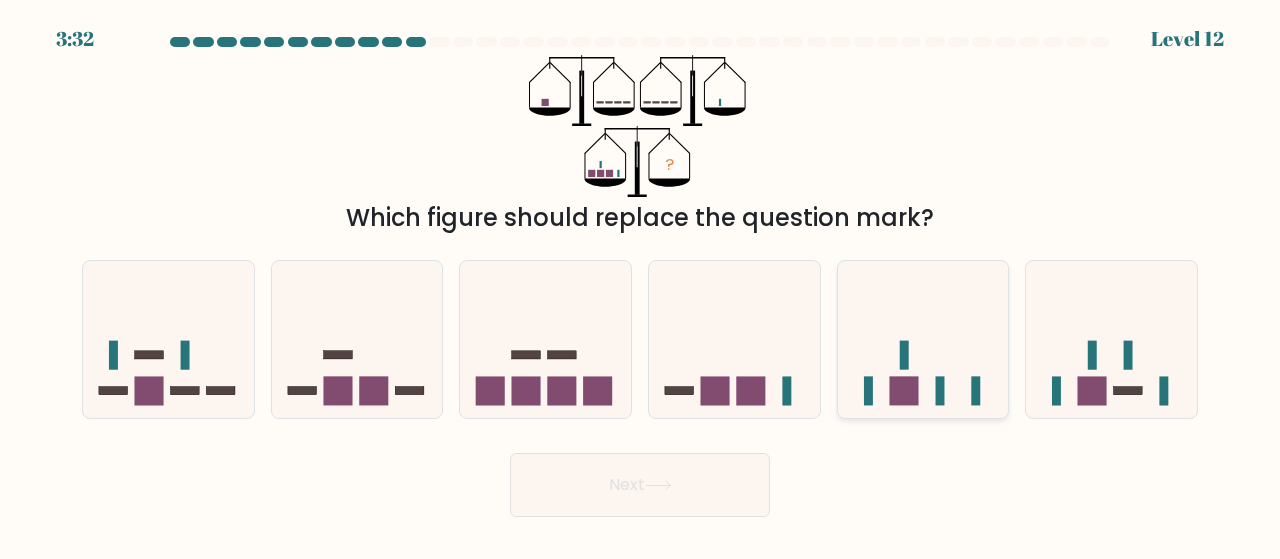click at bounding box center (903, 391) 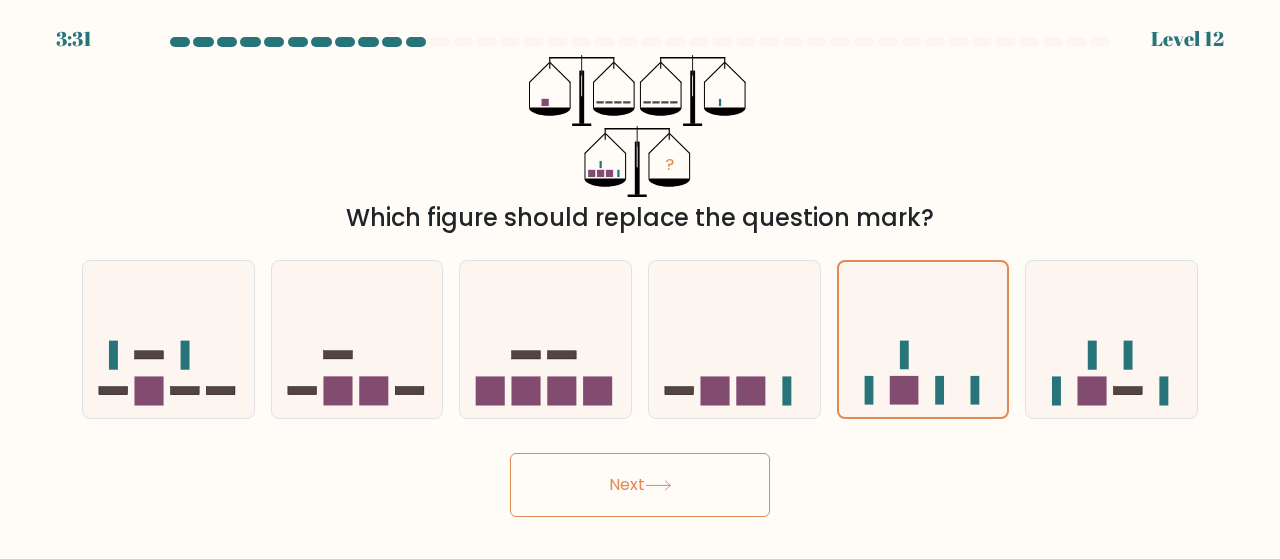 click at bounding box center (658, 485) 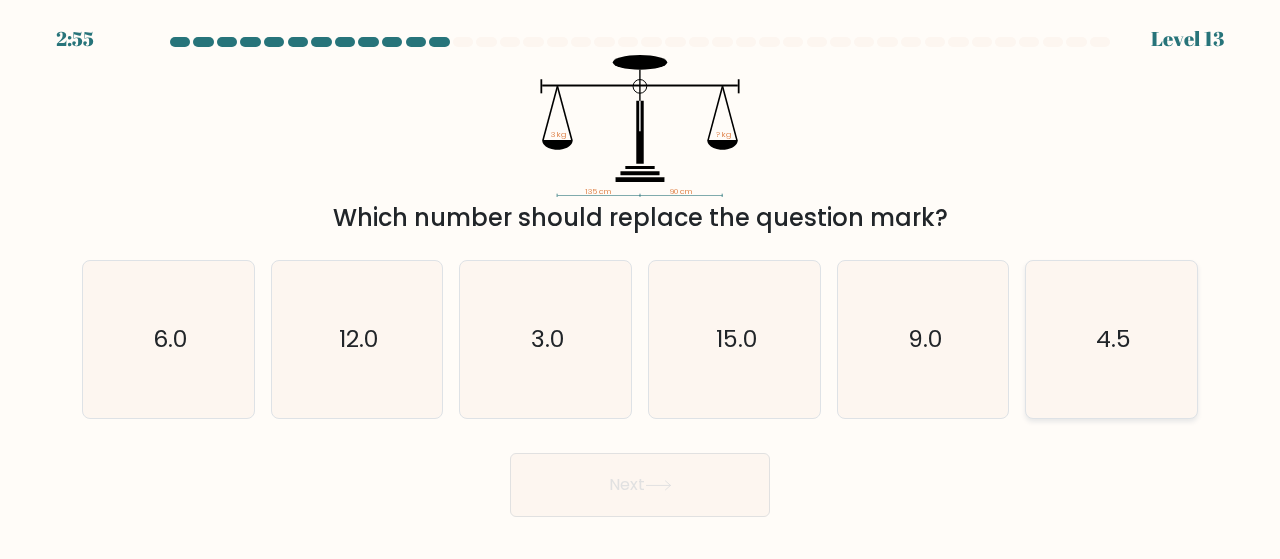 click on "4.5" at bounding box center (1111, 339) 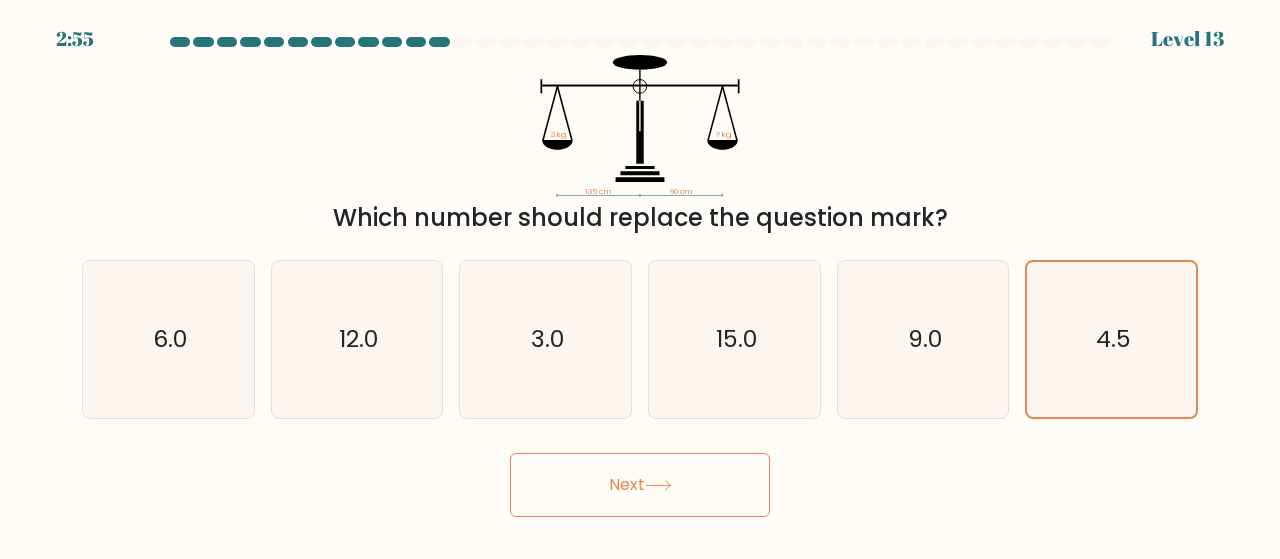 click on "Next" at bounding box center (640, 485) 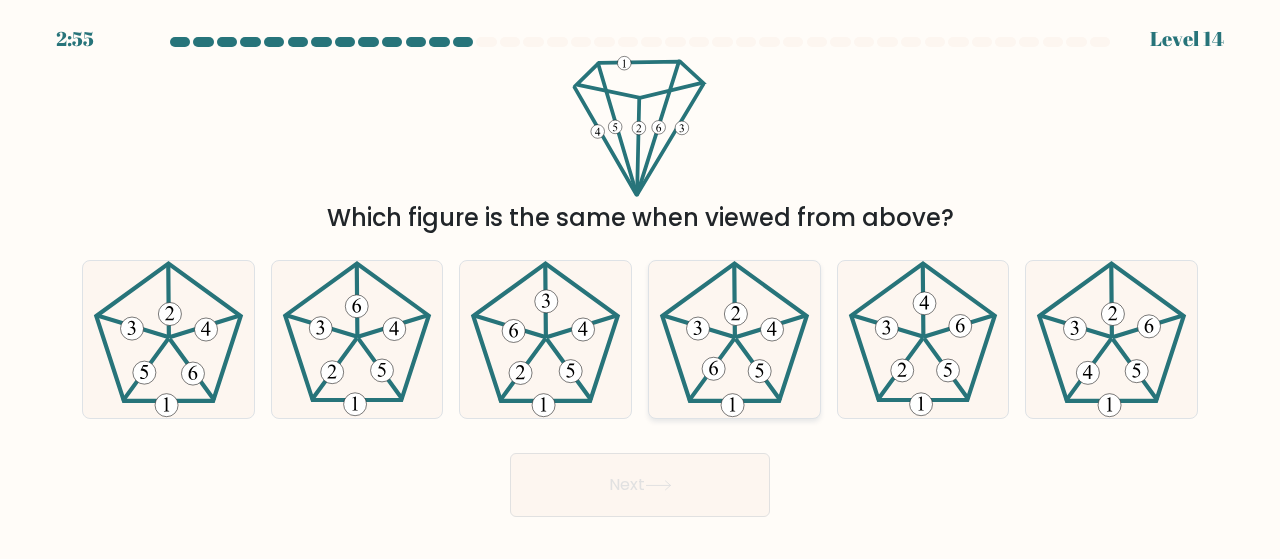 click at bounding box center (713, 368) 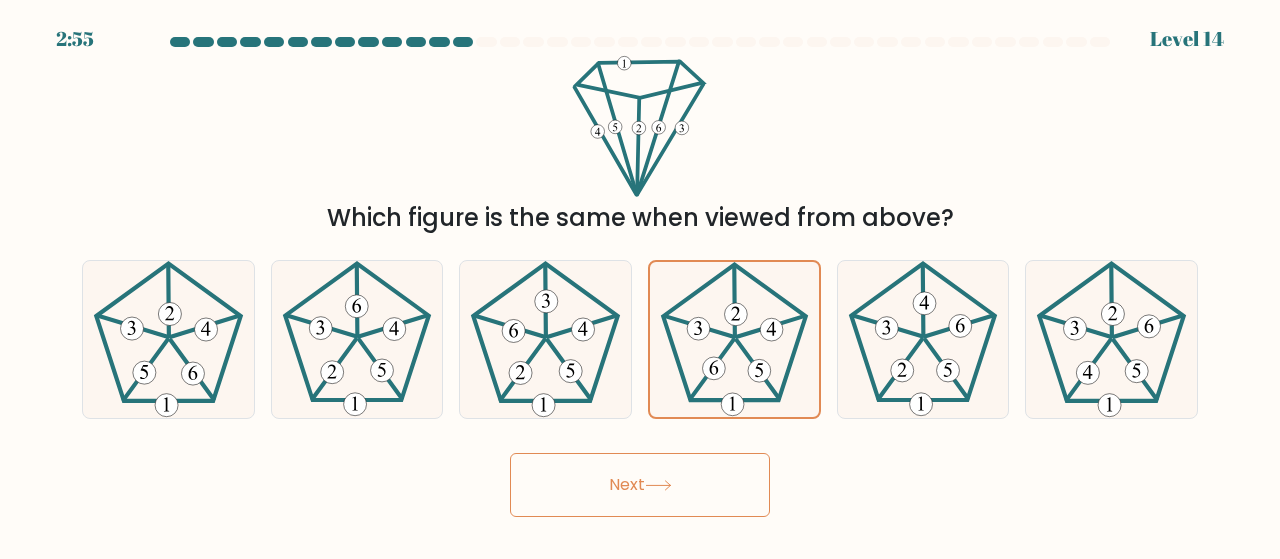 click on "Next" at bounding box center [640, 485] 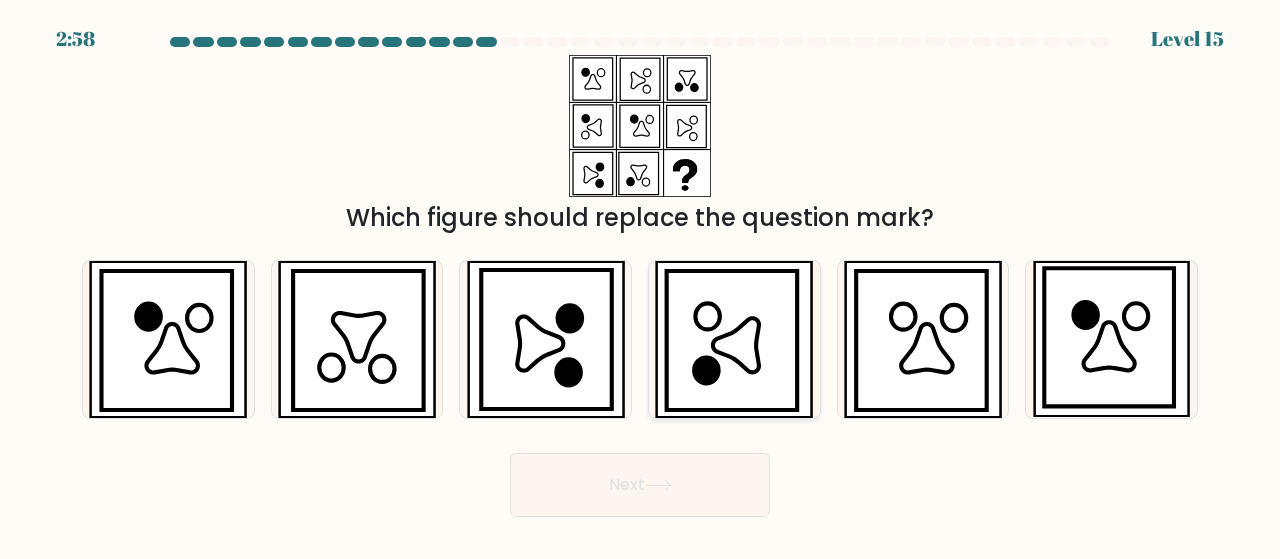 click at bounding box center [732, 340] 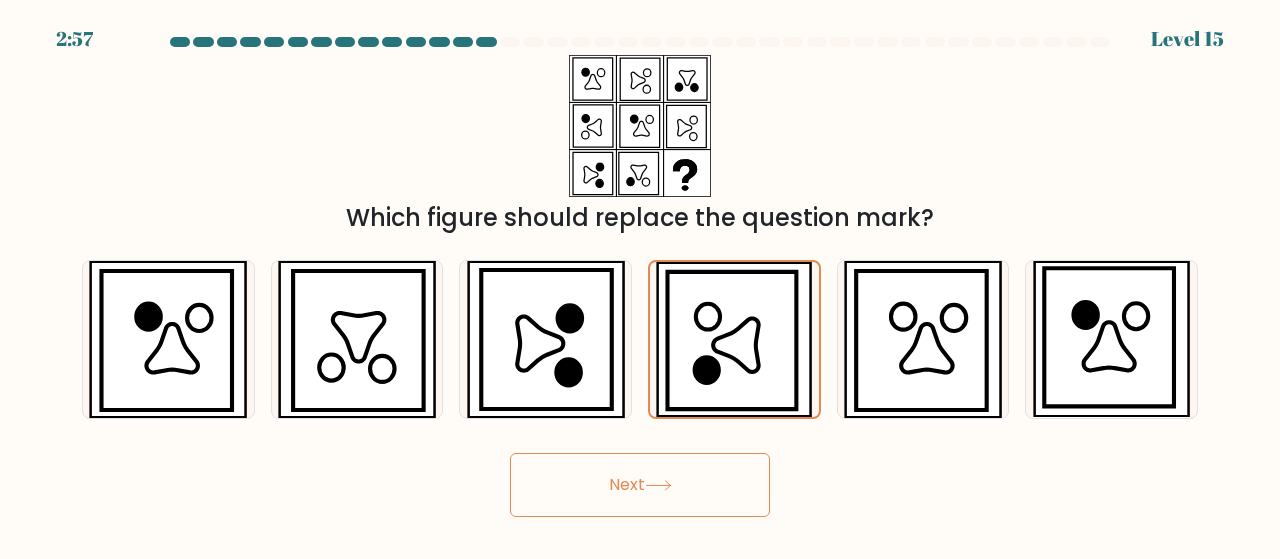 click at bounding box center (658, 485) 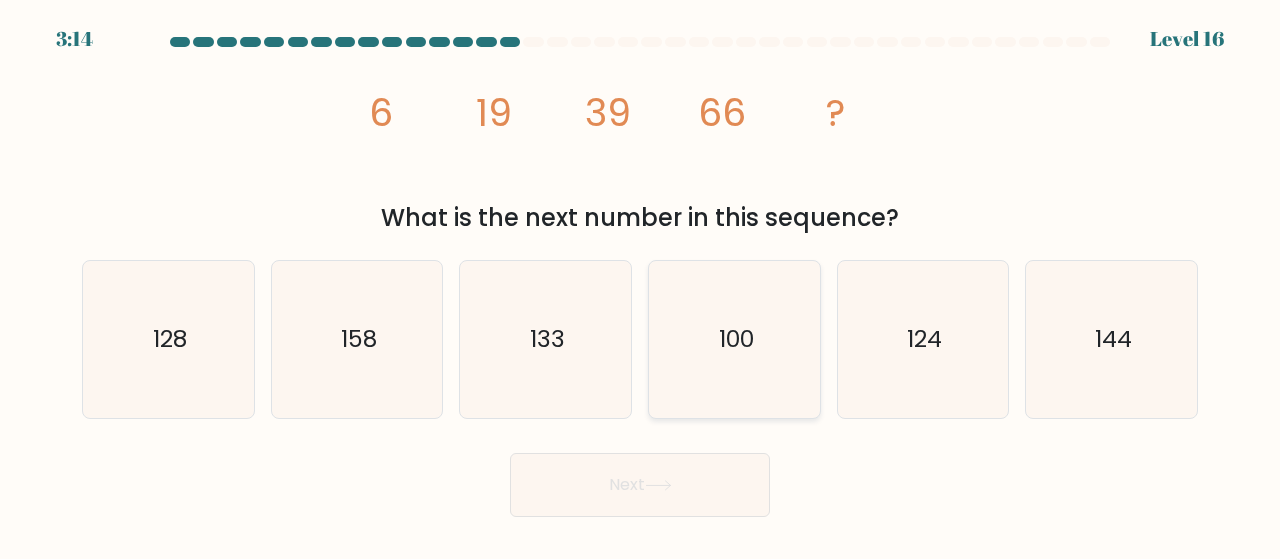 click on "100" at bounding box center (734, 339) 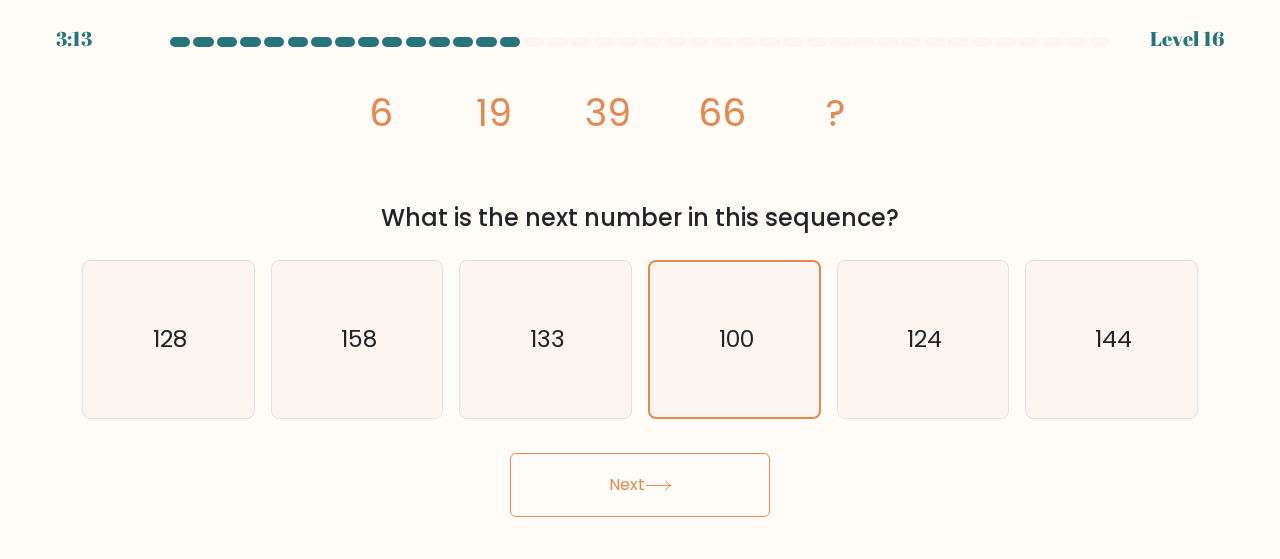 click on "Next" at bounding box center (640, 485) 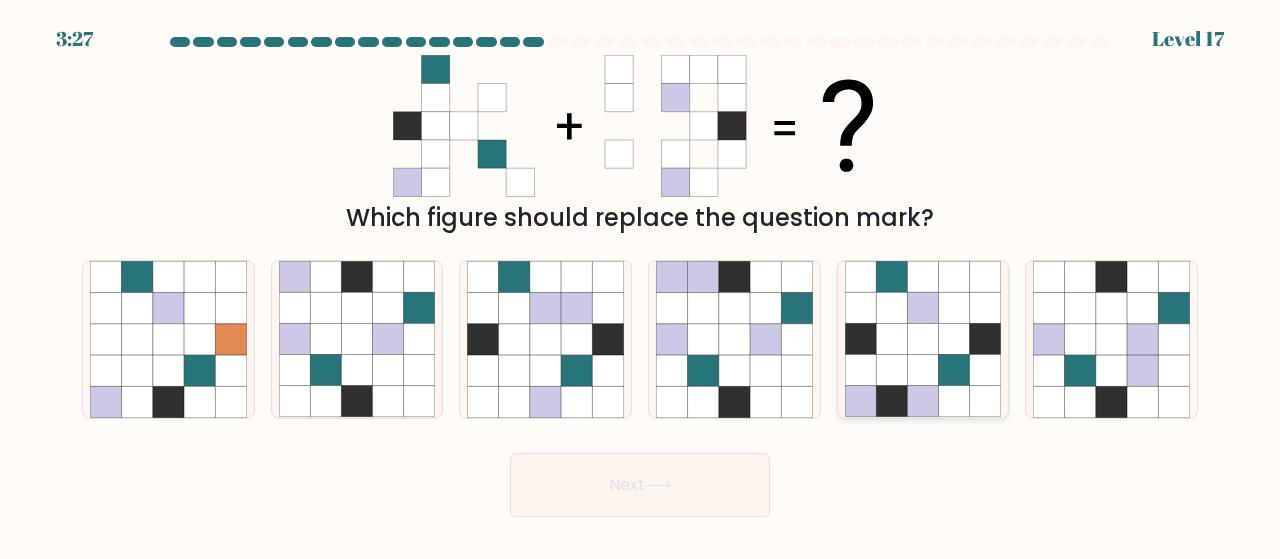 click at bounding box center [891, 339] 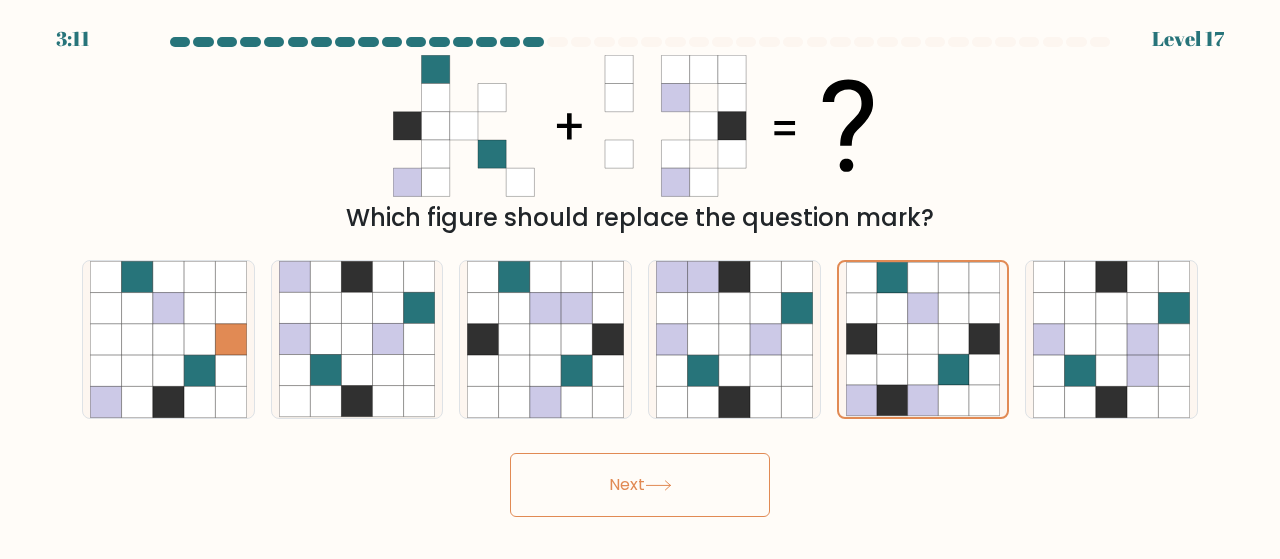 click on "Next" at bounding box center (640, 485) 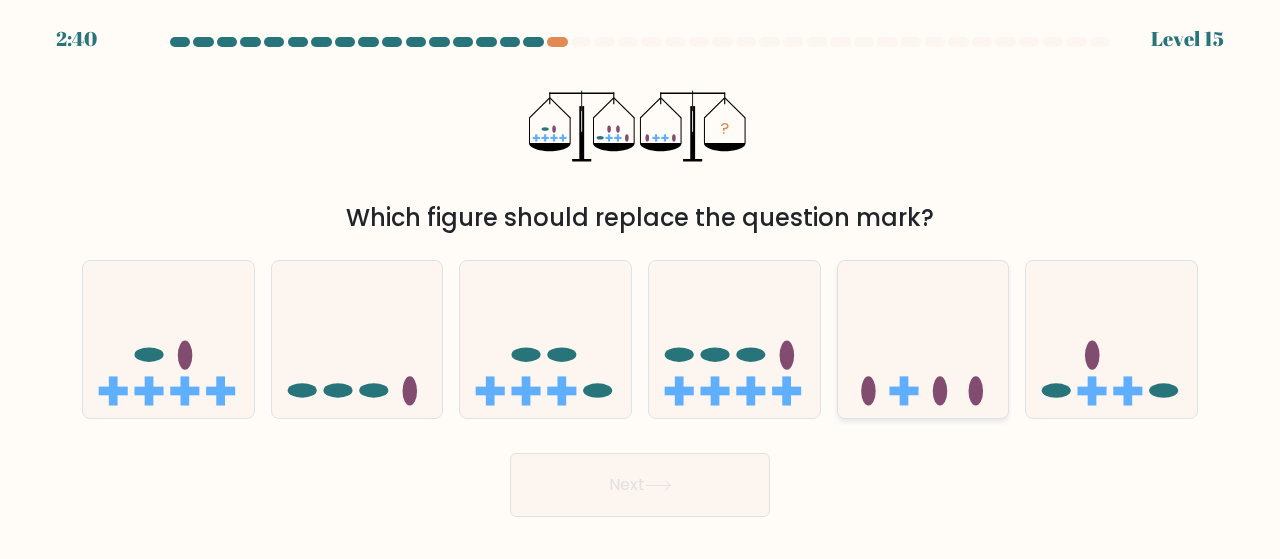 click at bounding box center (923, 339) 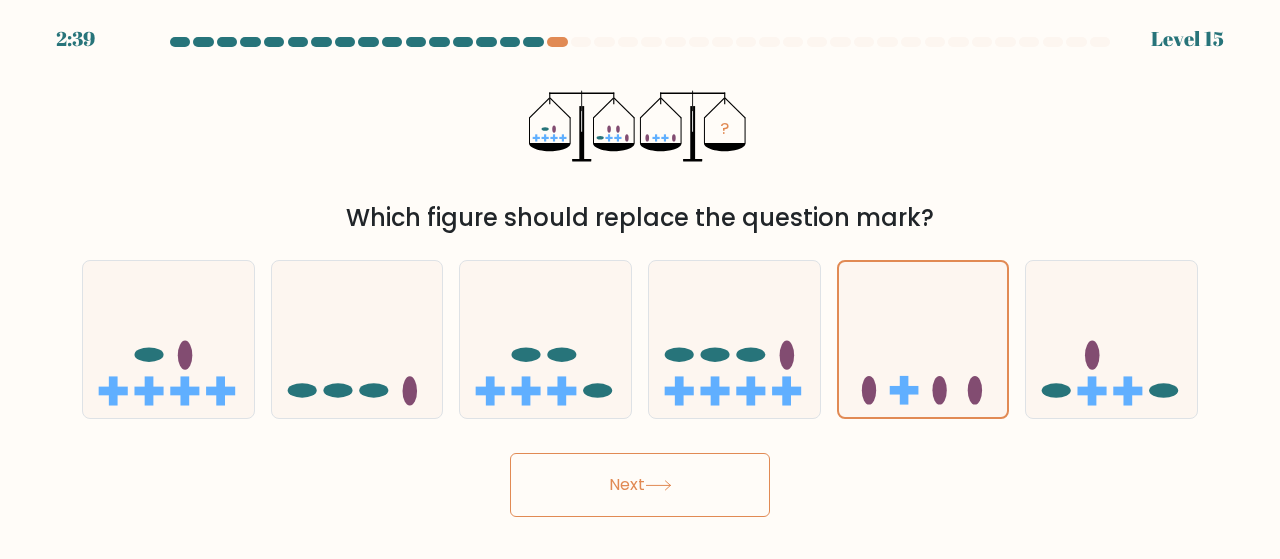 click on "Next" at bounding box center (640, 485) 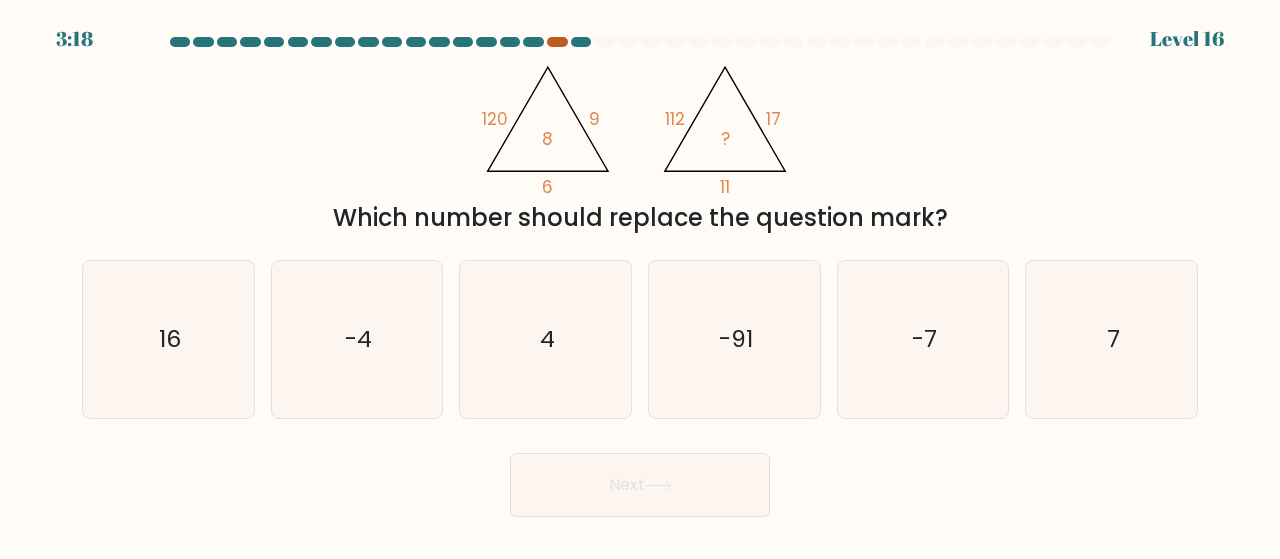 click at bounding box center (557, 42) 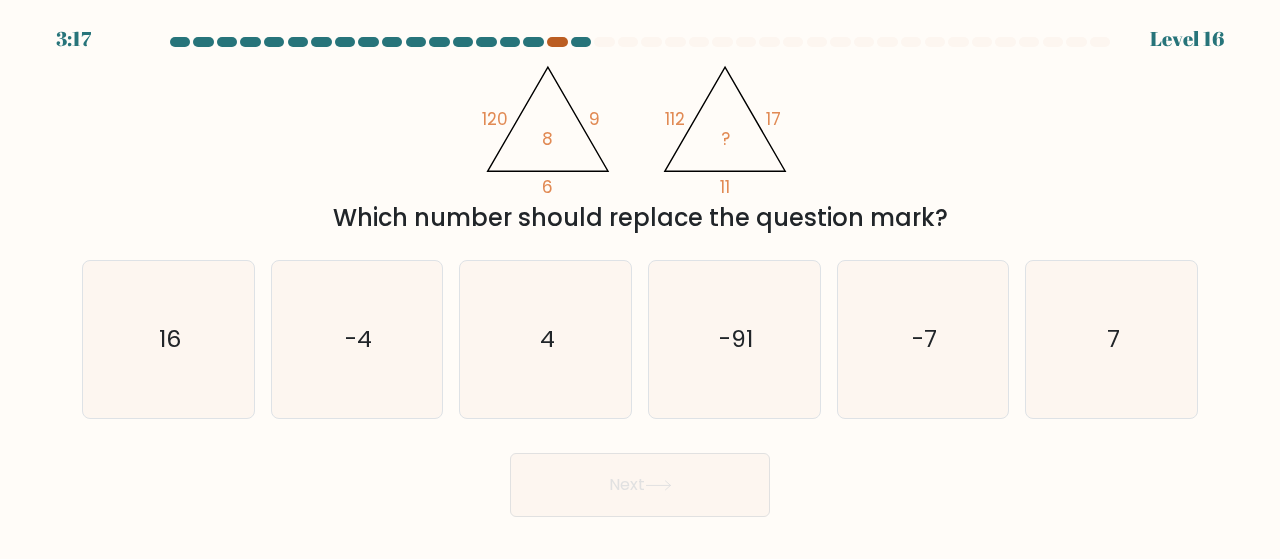 click at bounding box center [557, 42] 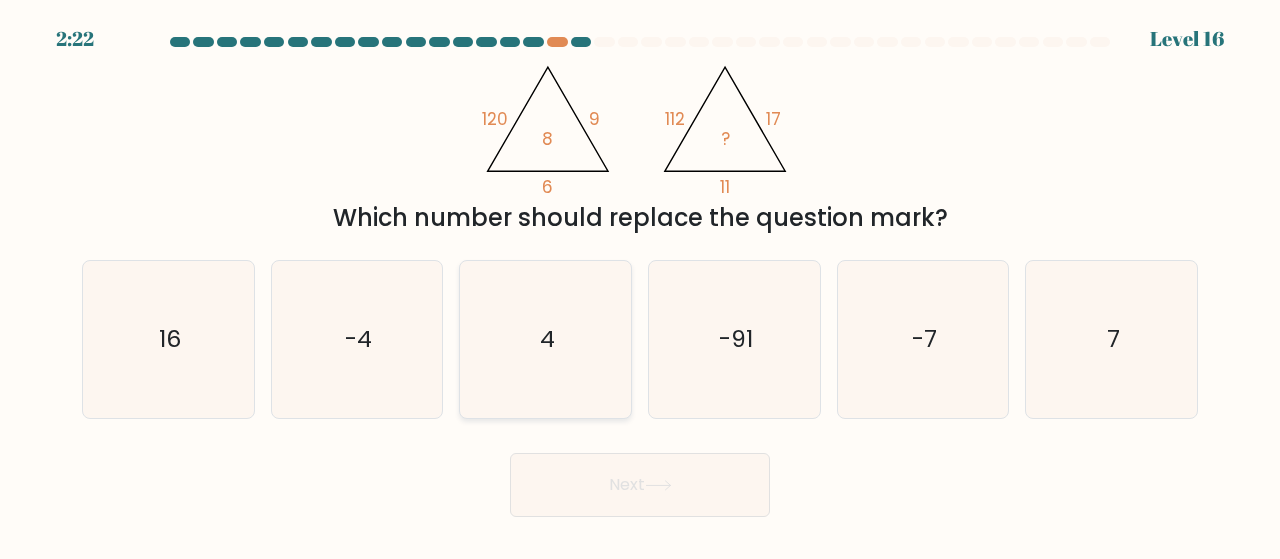click on "4" at bounding box center [545, 339] 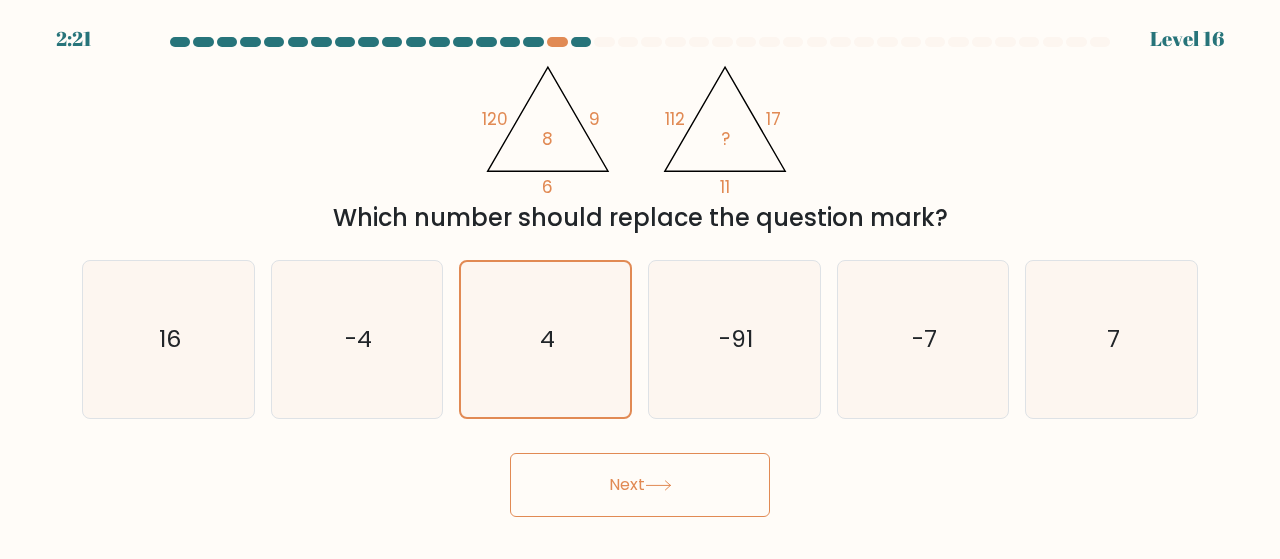click on "Next" at bounding box center [640, 485] 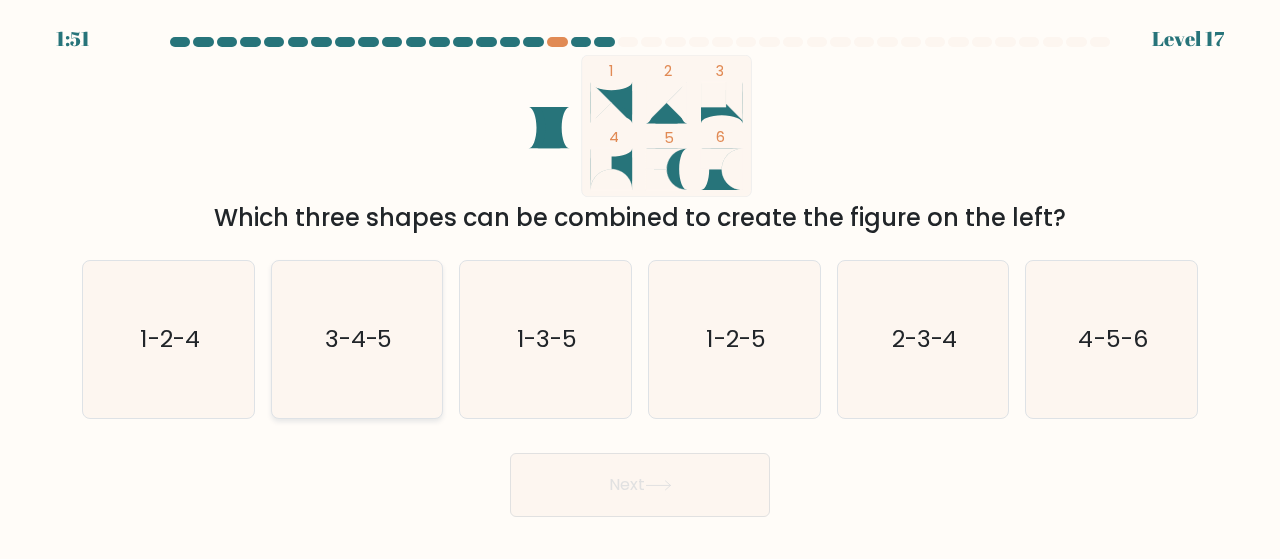 click on "3-4-5" at bounding box center [359, 339] 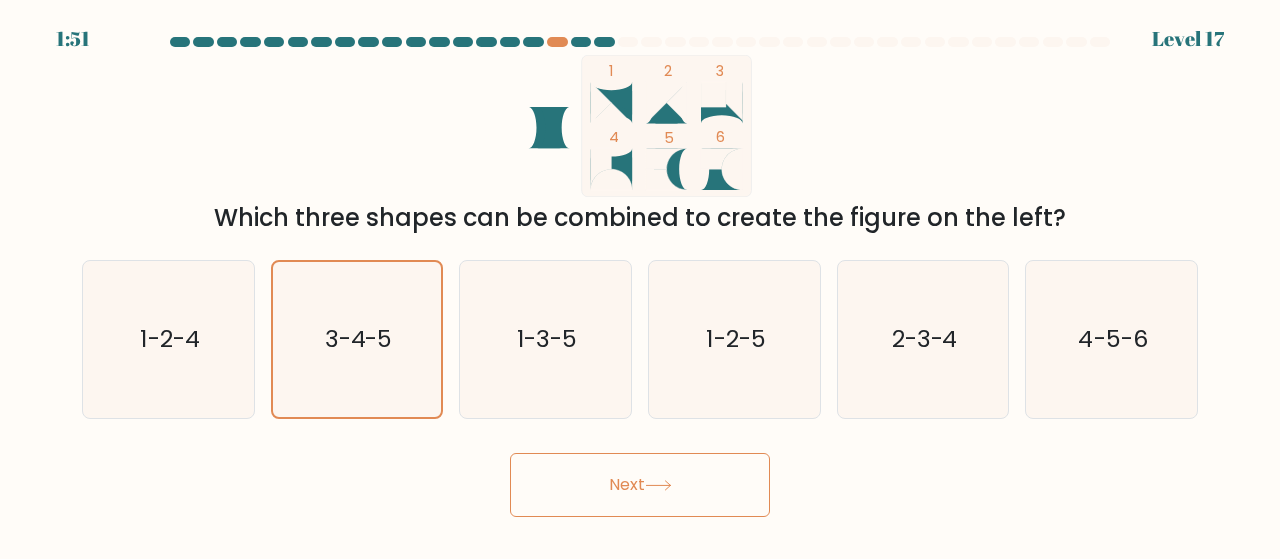 click on "Next" at bounding box center (640, 485) 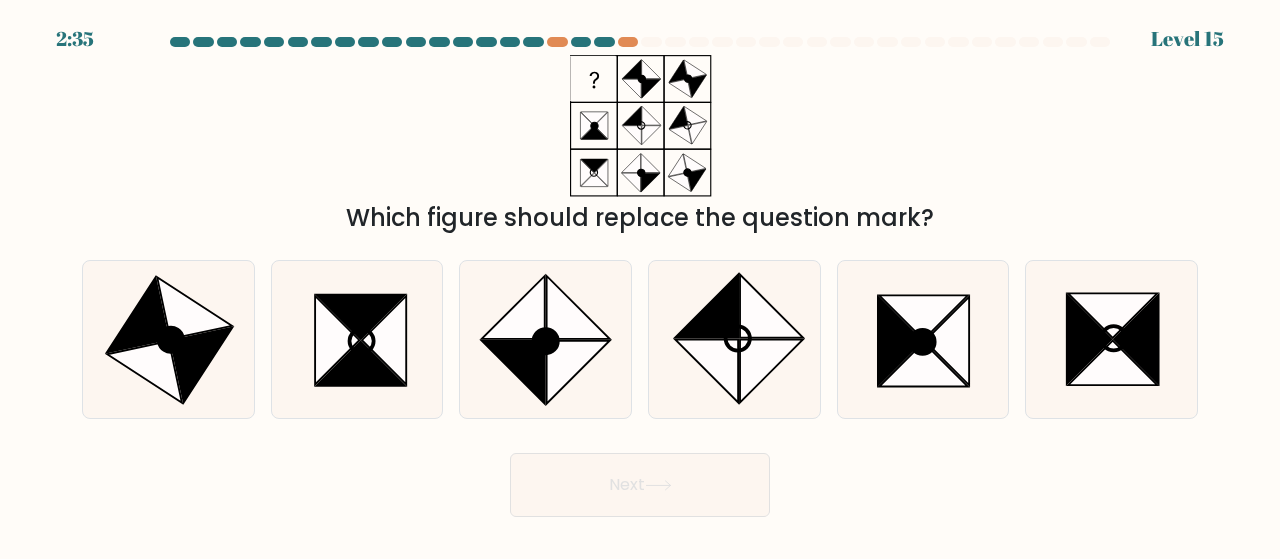 click at bounding box center [658, 485] 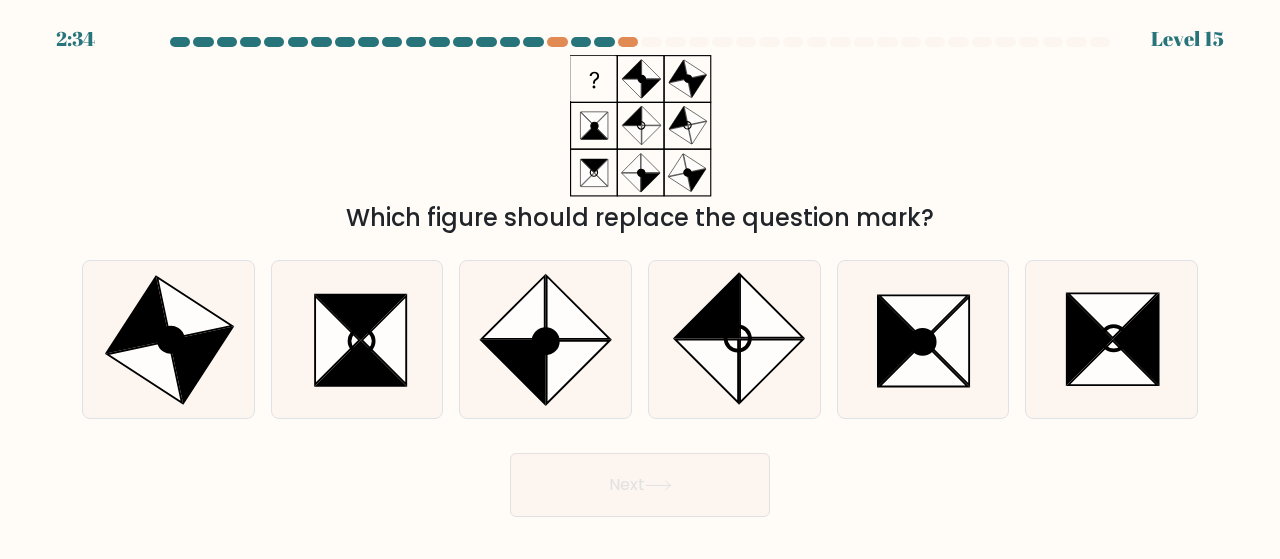 click on "Which figure should replace the question mark?" at bounding box center (640, 145) 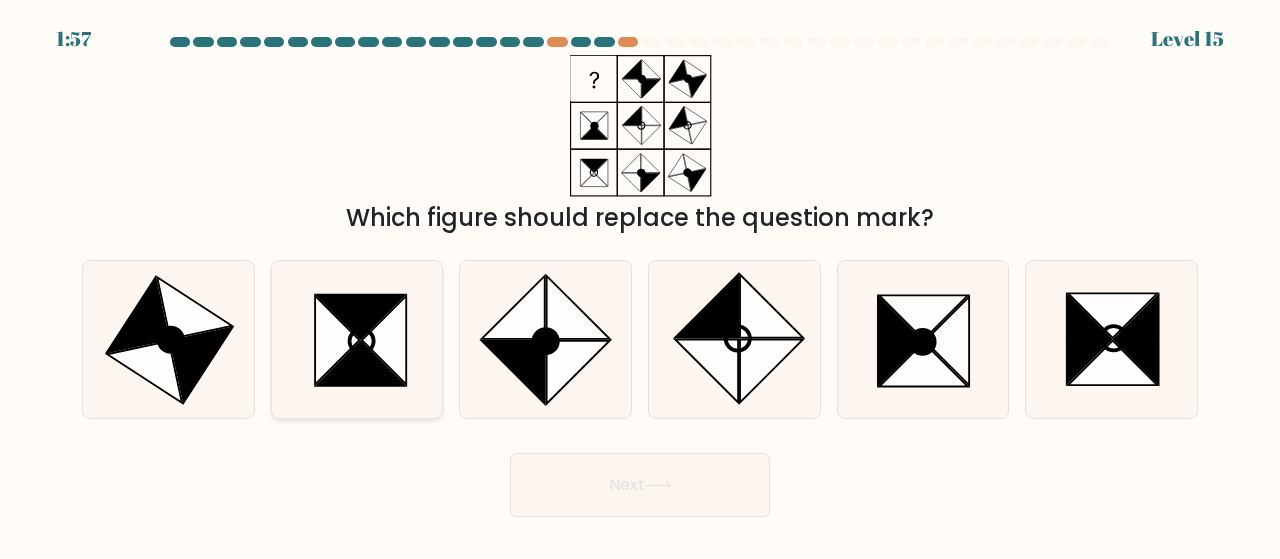 click at bounding box center [360, 364] 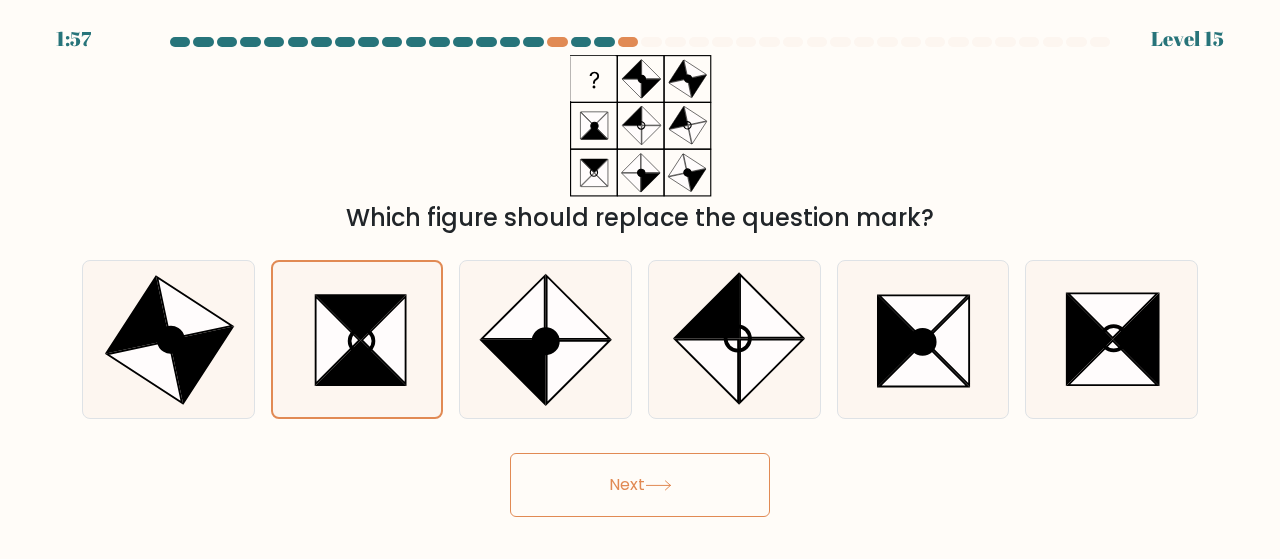 click on "Next" at bounding box center [640, 485] 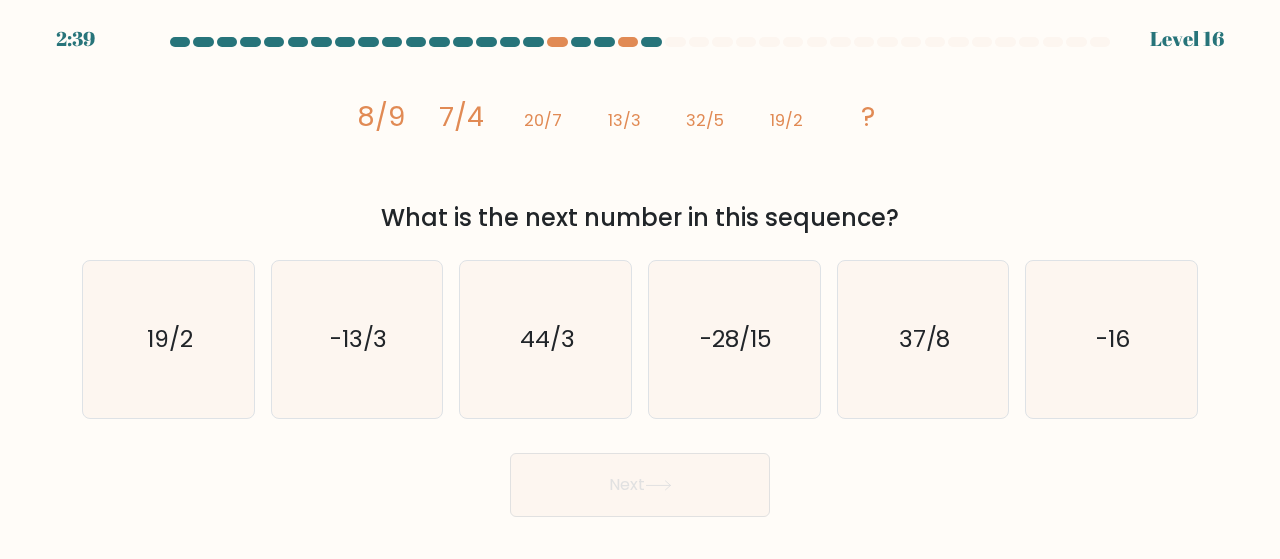 click on "What is the next number in this sequence?" at bounding box center [640, 218] 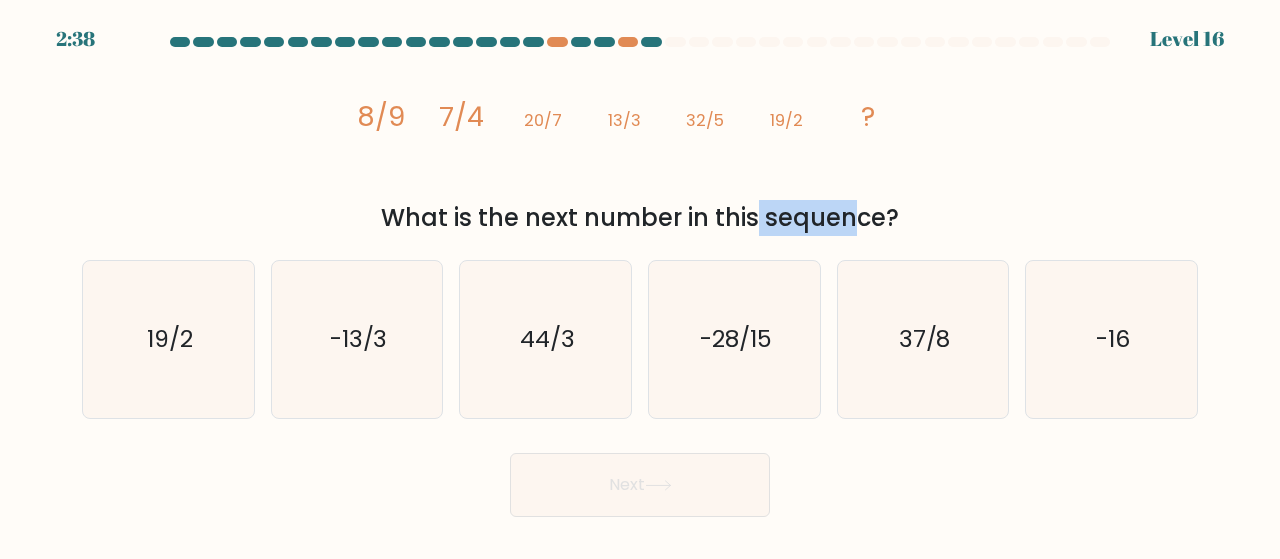 click on "What is the next number in this sequence?" at bounding box center (640, 218) 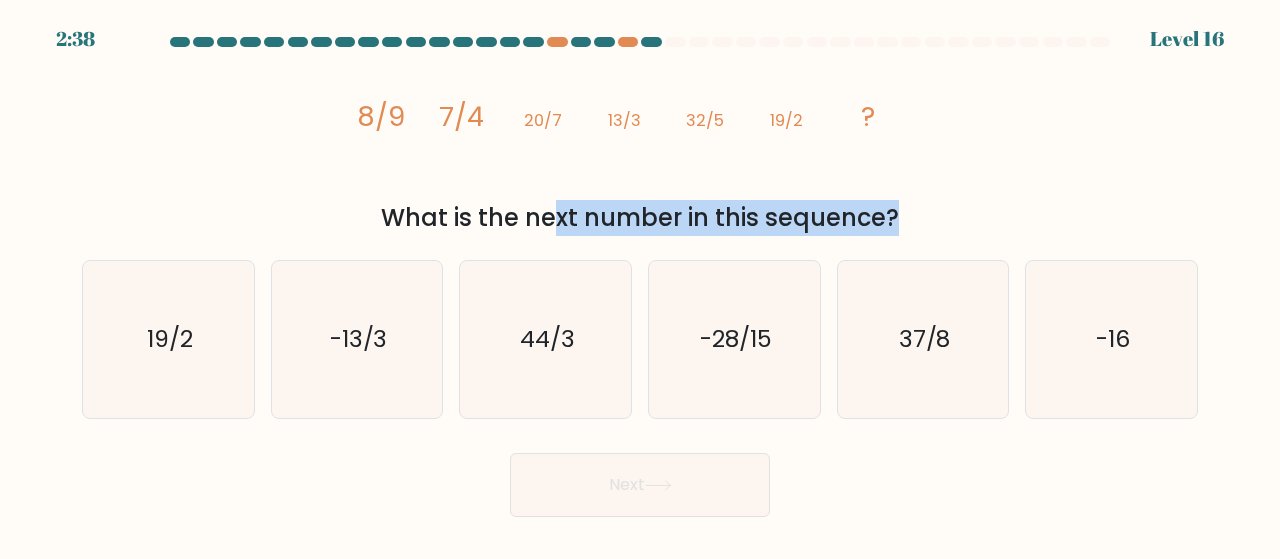 click on "What is the next number in this sequence?" at bounding box center (640, 218) 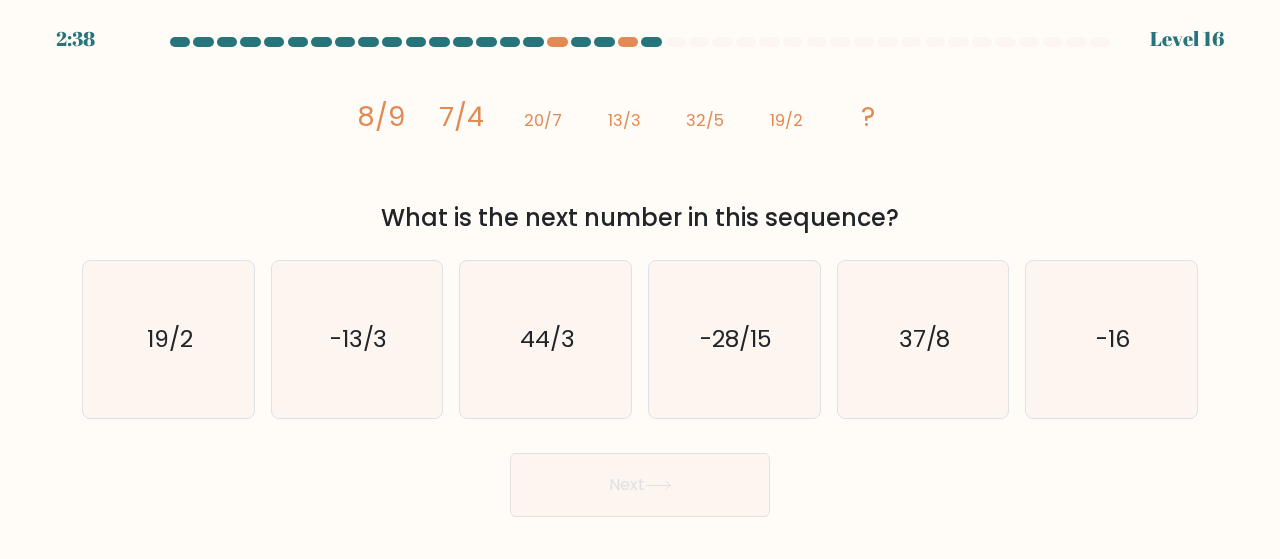 click at bounding box center (640, 277) 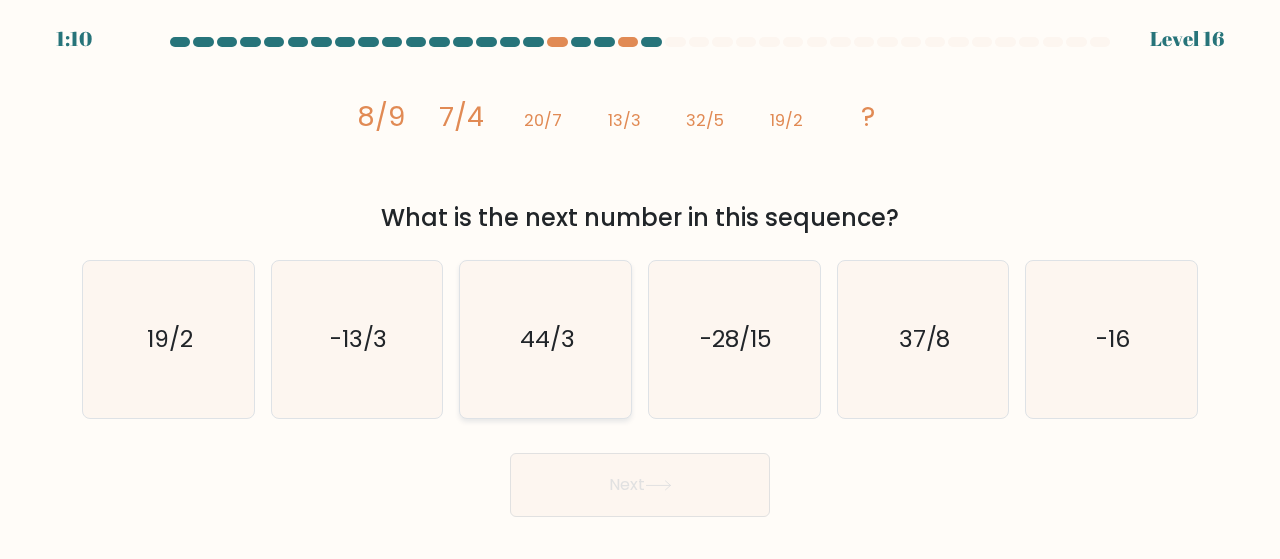 click on "44/3" at bounding box center (547, 339) 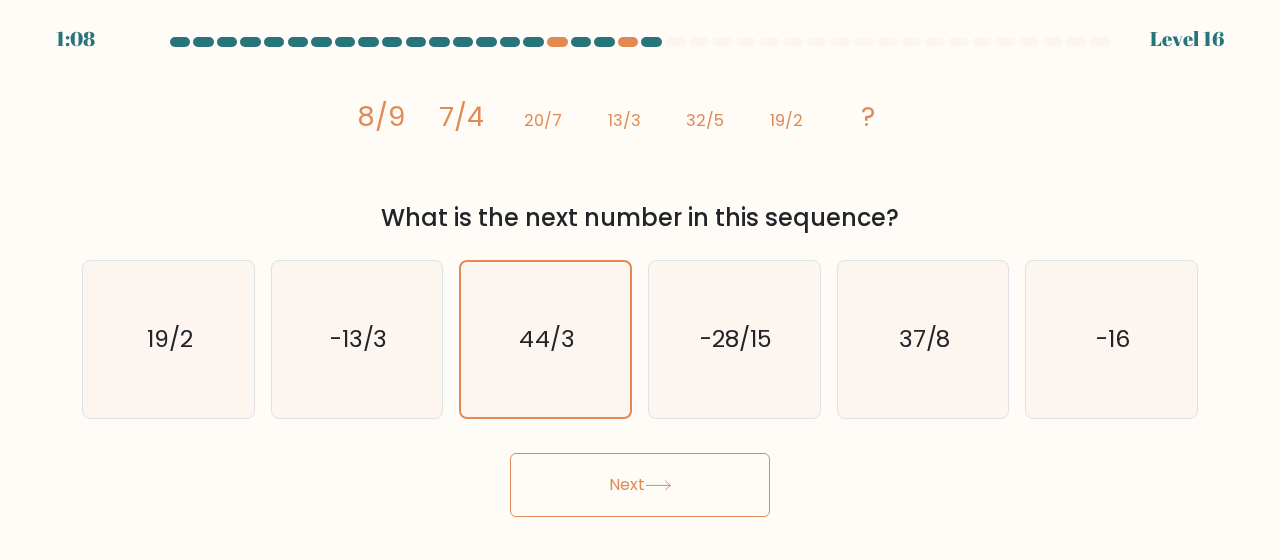 click on "Next" at bounding box center [640, 485] 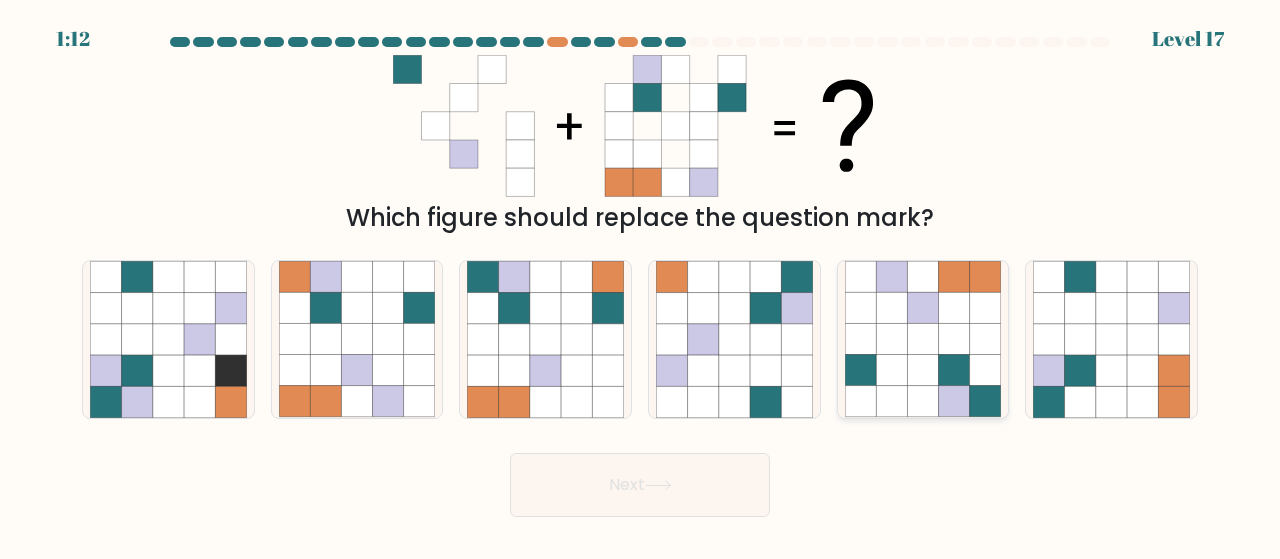 click at bounding box center [922, 370] 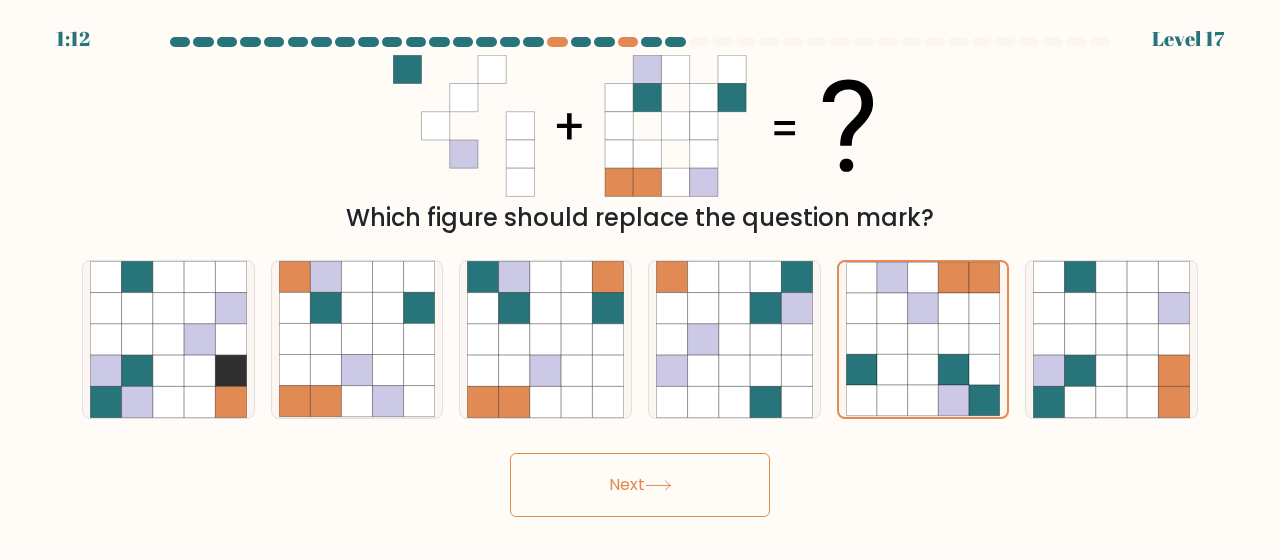 click on "Next" at bounding box center (640, 485) 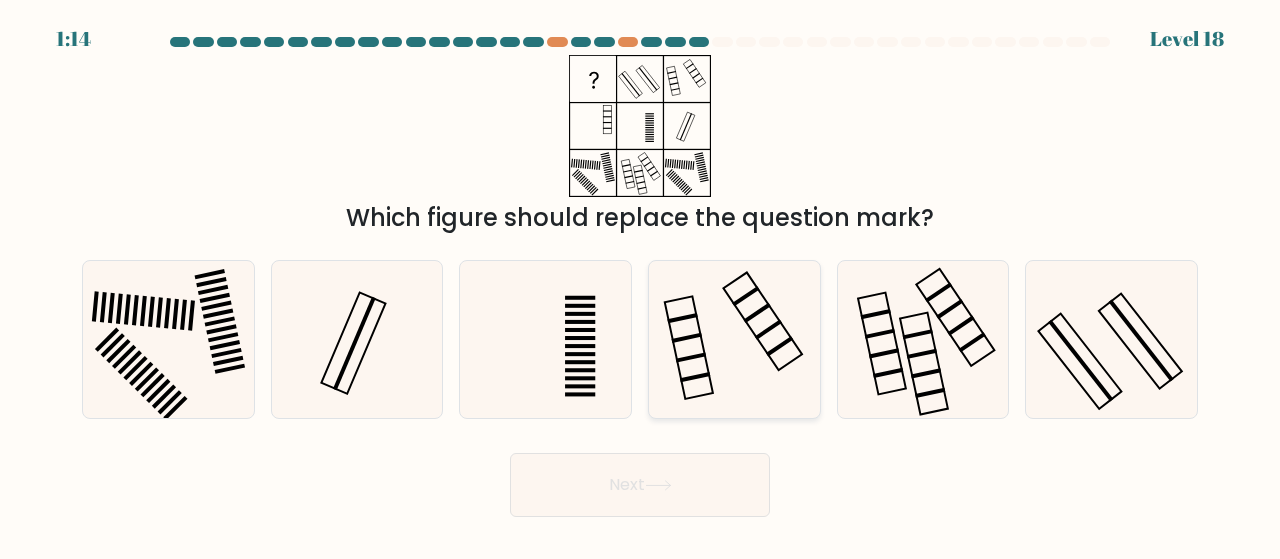 click at bounding box center [691, 357] 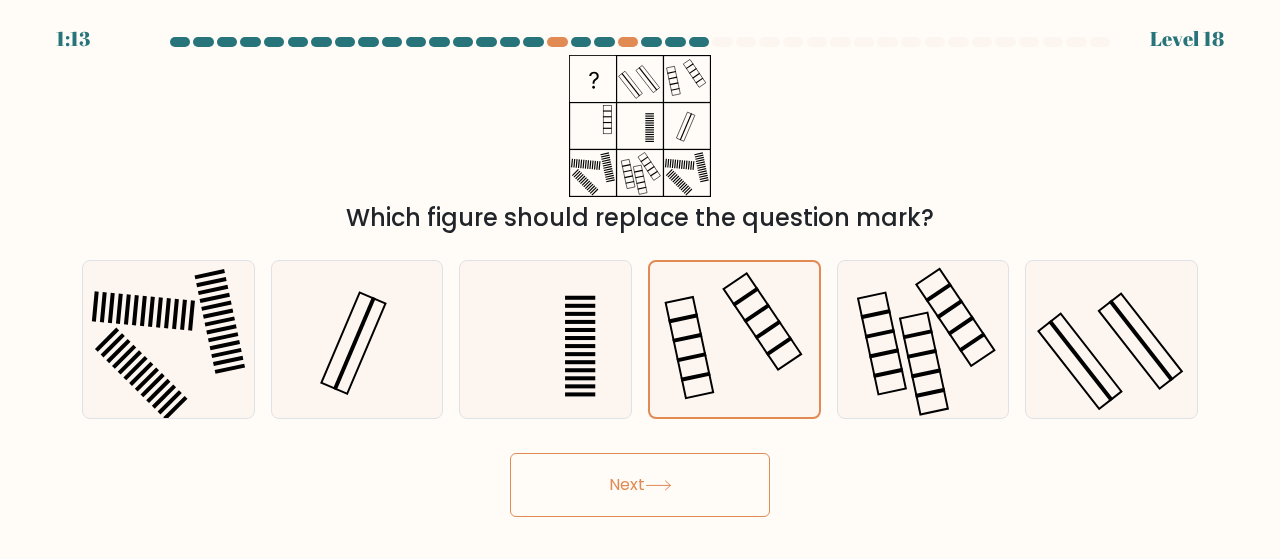 click at bounding box center [658, 485] 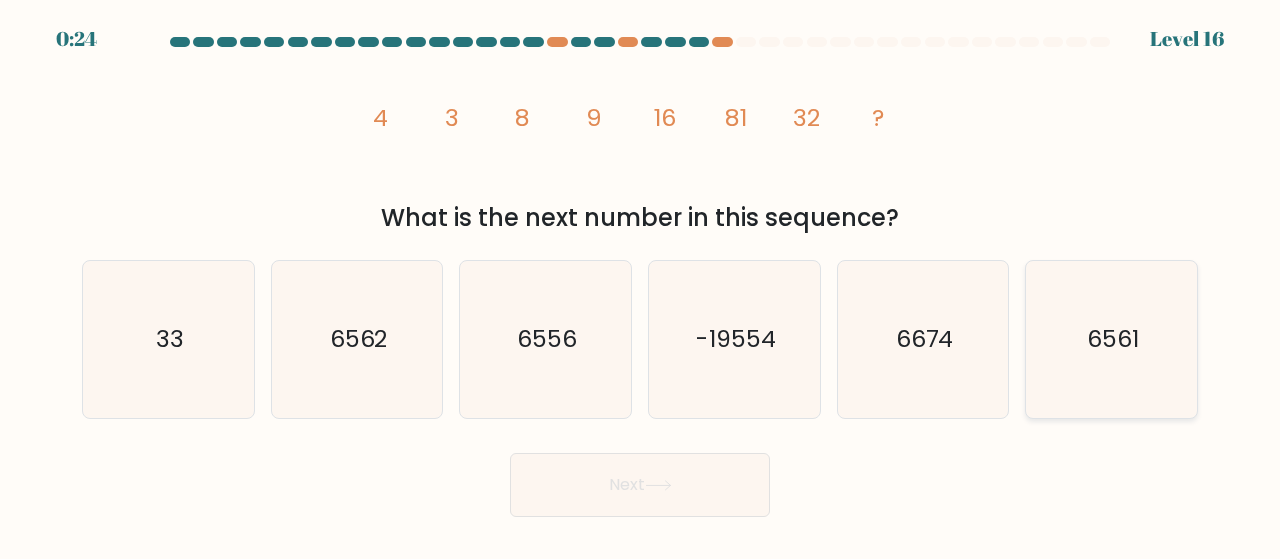click on "6561" at bounding box center [1111, 339] 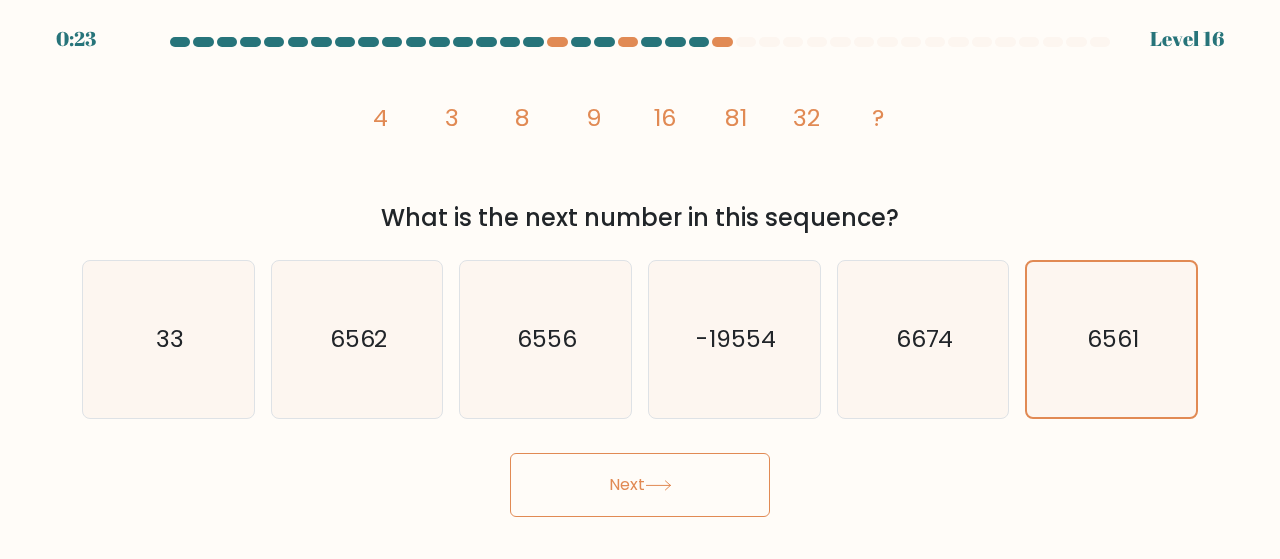 click on "Next" at bounding box center [640, 485] 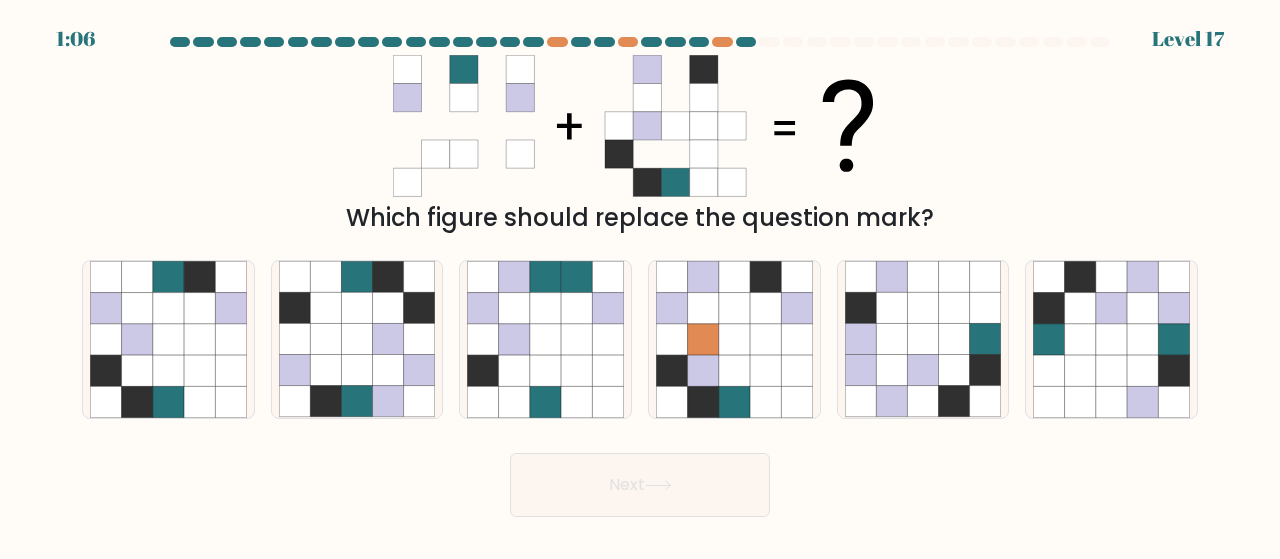 click on "Which figure should replace the question mark?" at bounding box center (640, 218) 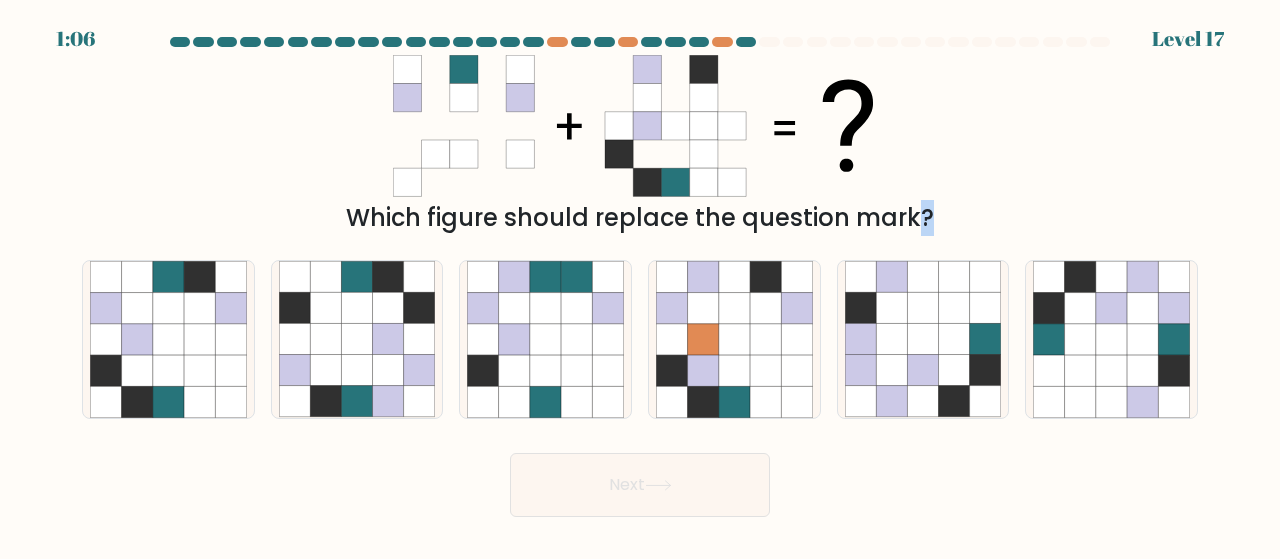 click on "Which figure should replace the question mark?" at bounding box center [640, 218] 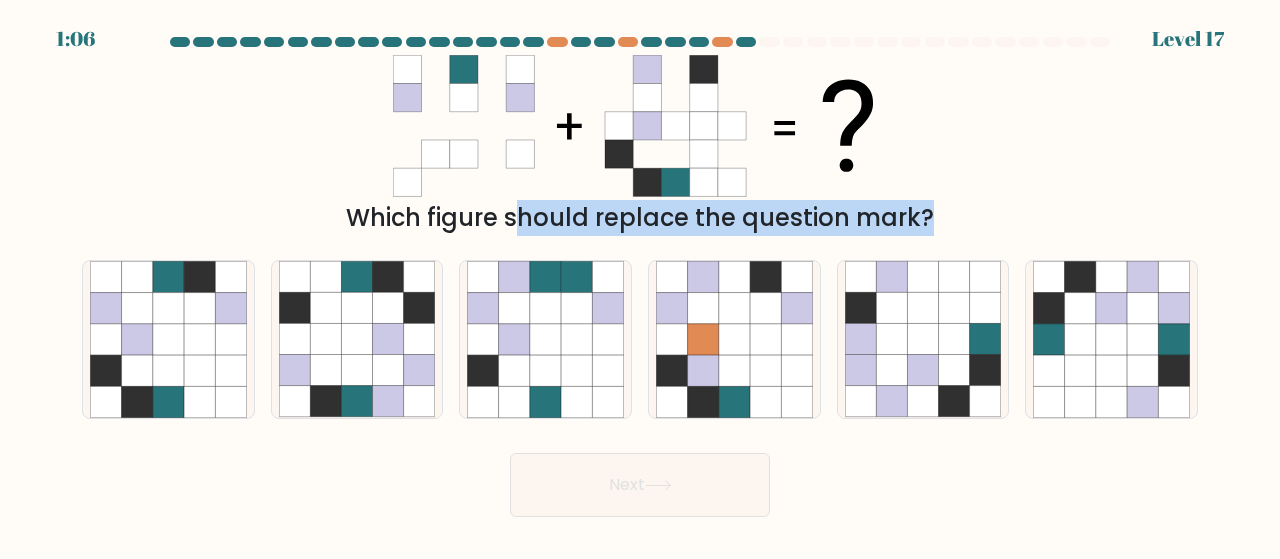 click on "Which figure should replace the question mark?" at bounding box center (640, 218) 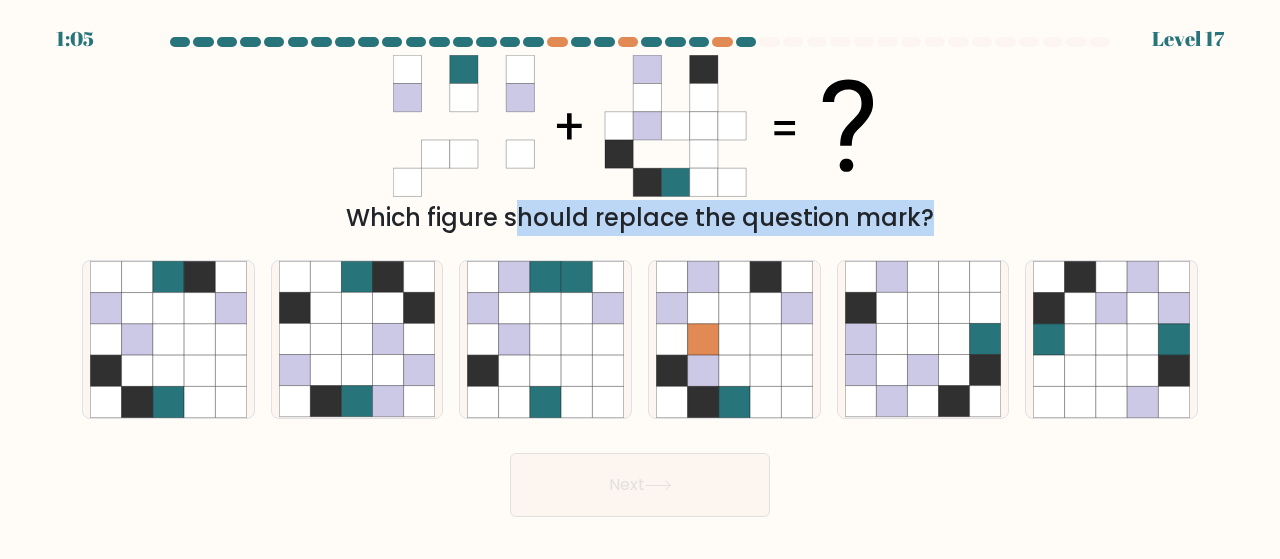 click on "Which figure should replace the question mark?" at bounding box center (640, 218) 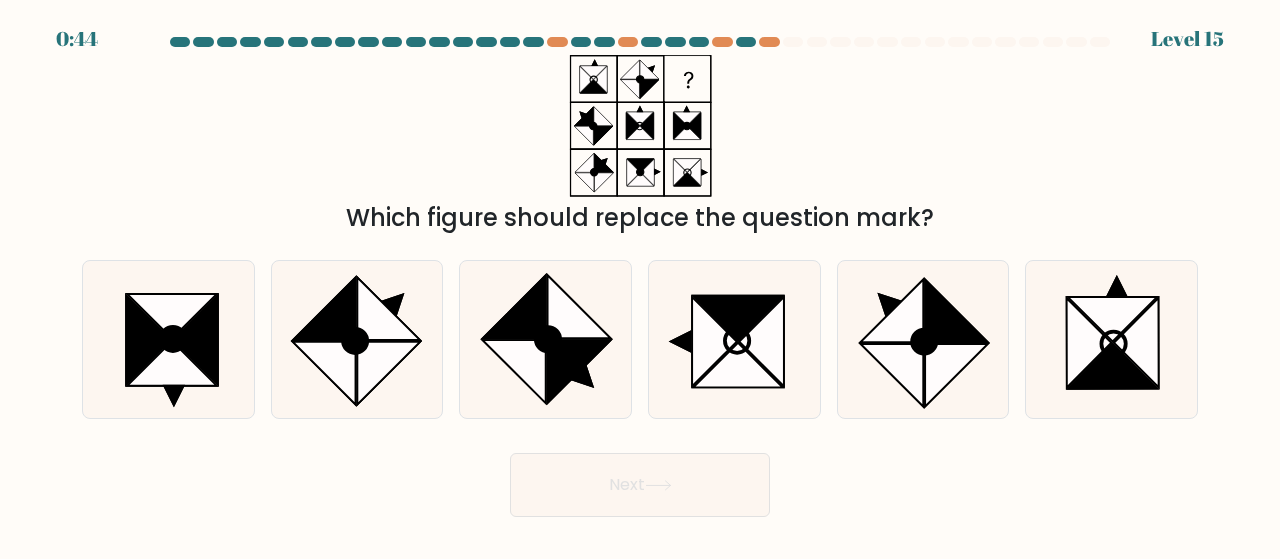 scroll, scrollTop: 0, scrollLeft: 0, axis: both 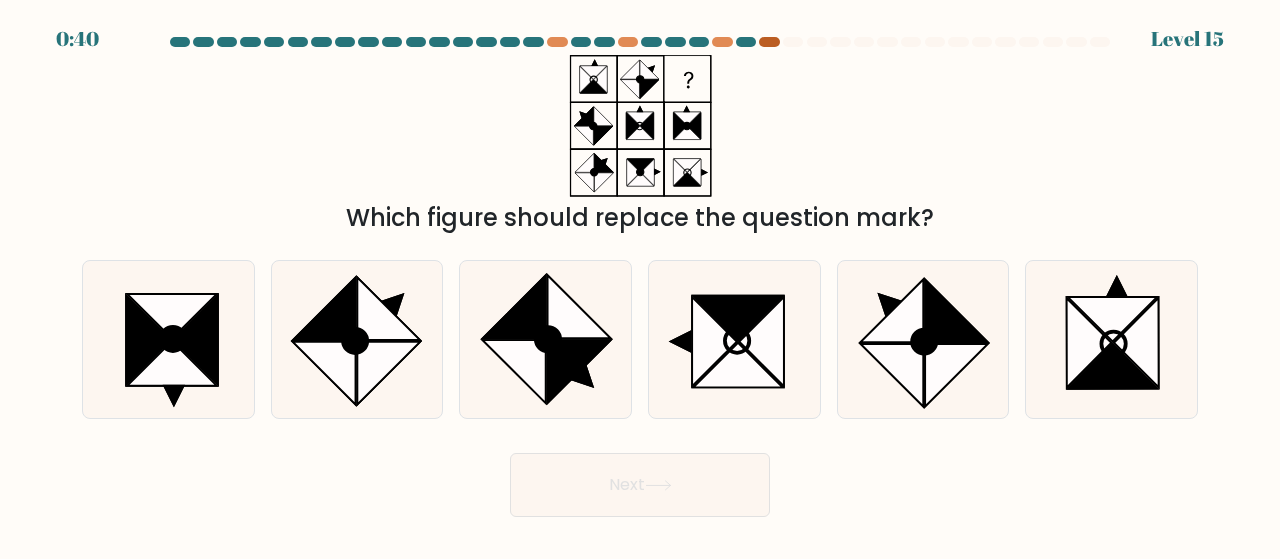 click at bounding box center (769, 42) 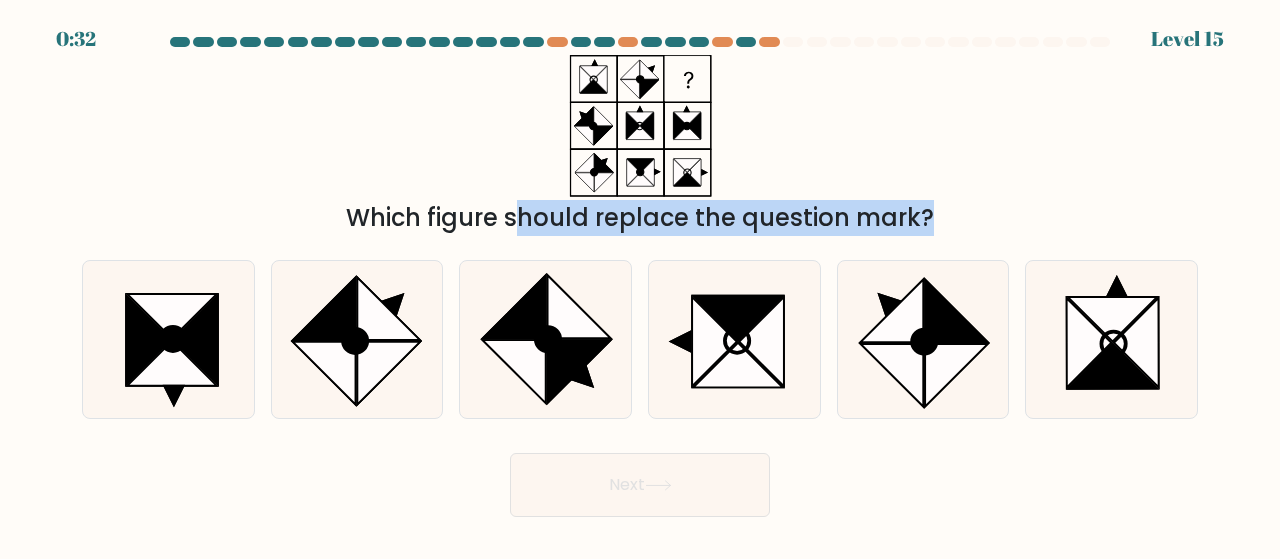 click on "Which figure should replace the question mark?" at bounding box center [640, 218] 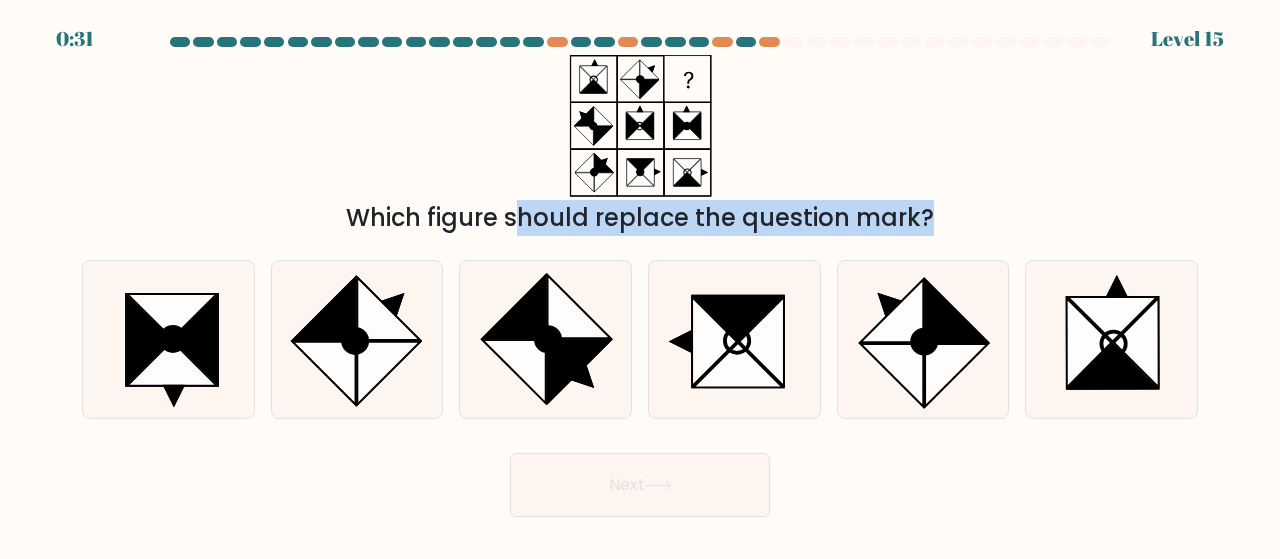 click on "Which figure should replace the question mark?" at bounding box center [640, 218] 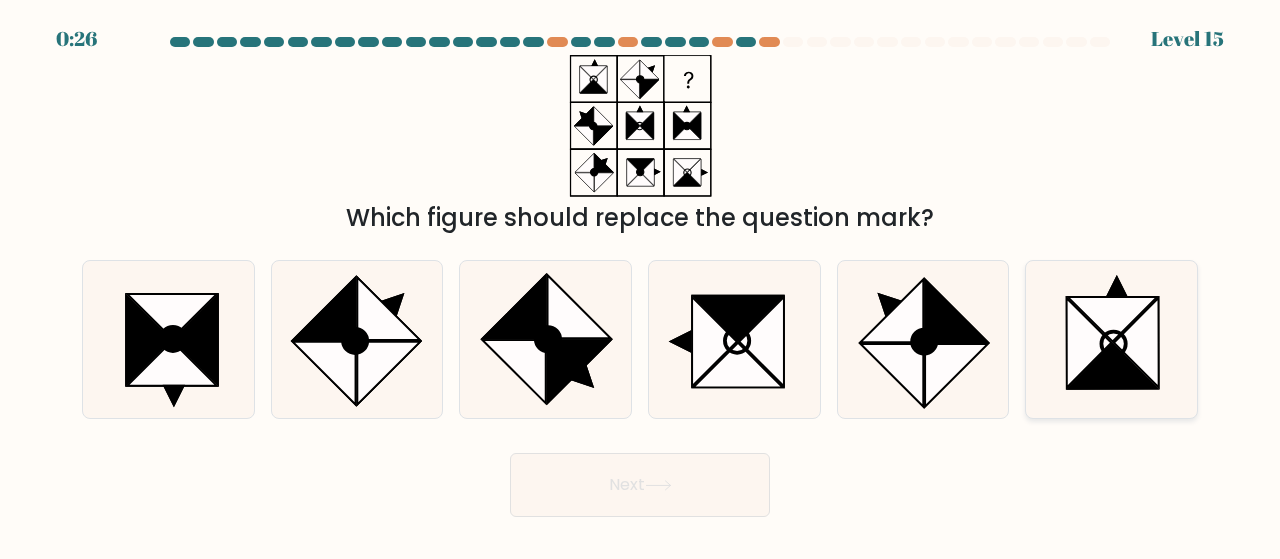 click at bounding box center [1111, 339] 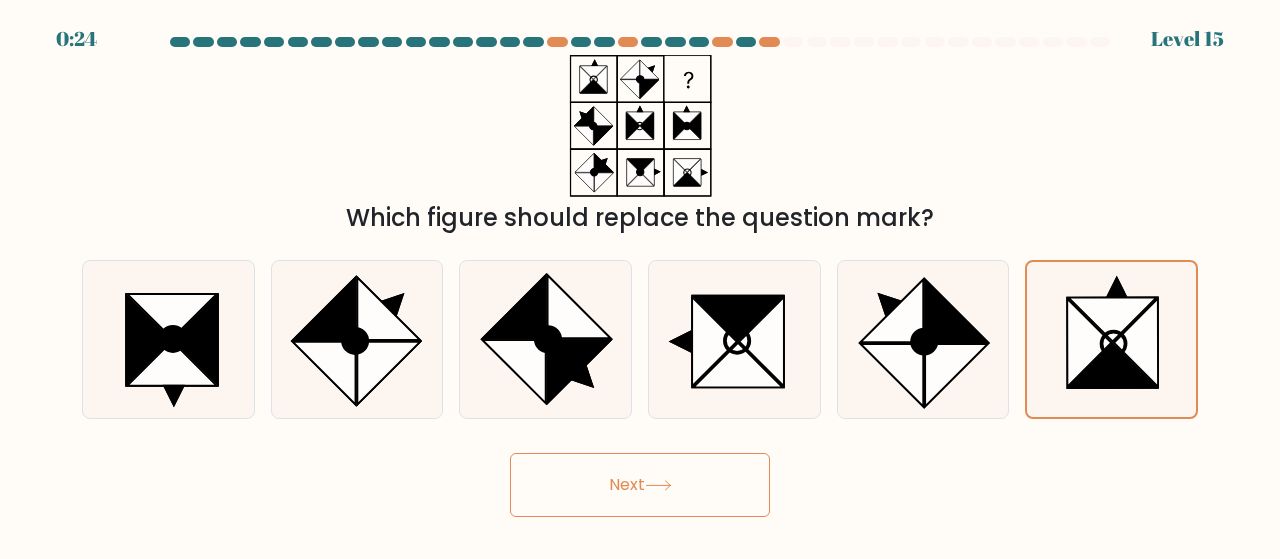 click on "Next" at bounding box center (640, 485) 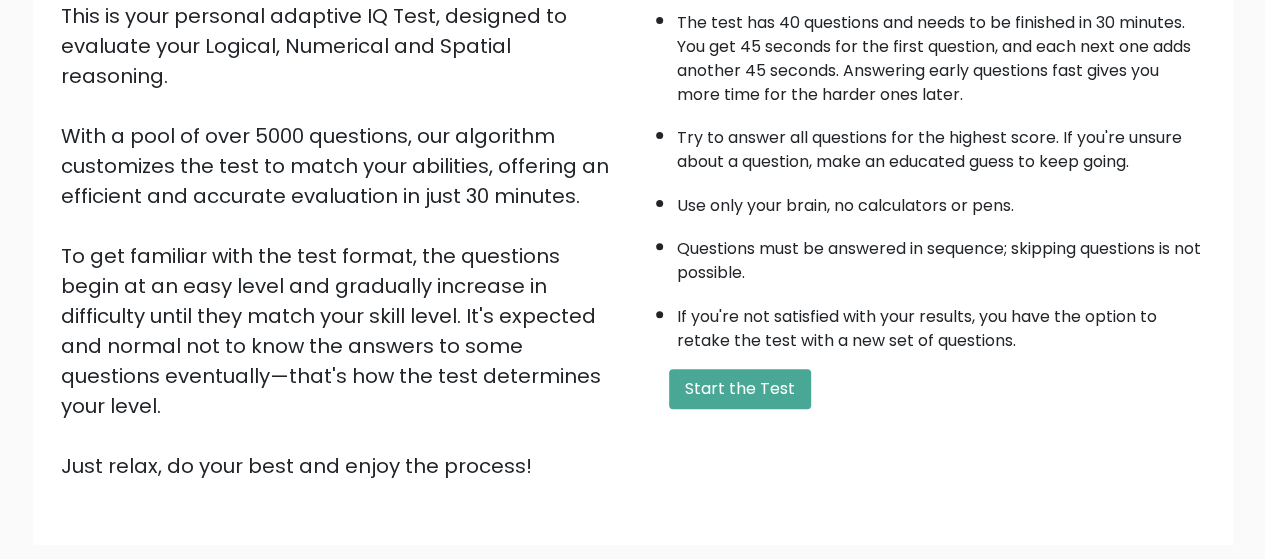 scroll, scrollTop: 0, scrollLeft: 0, axis: both 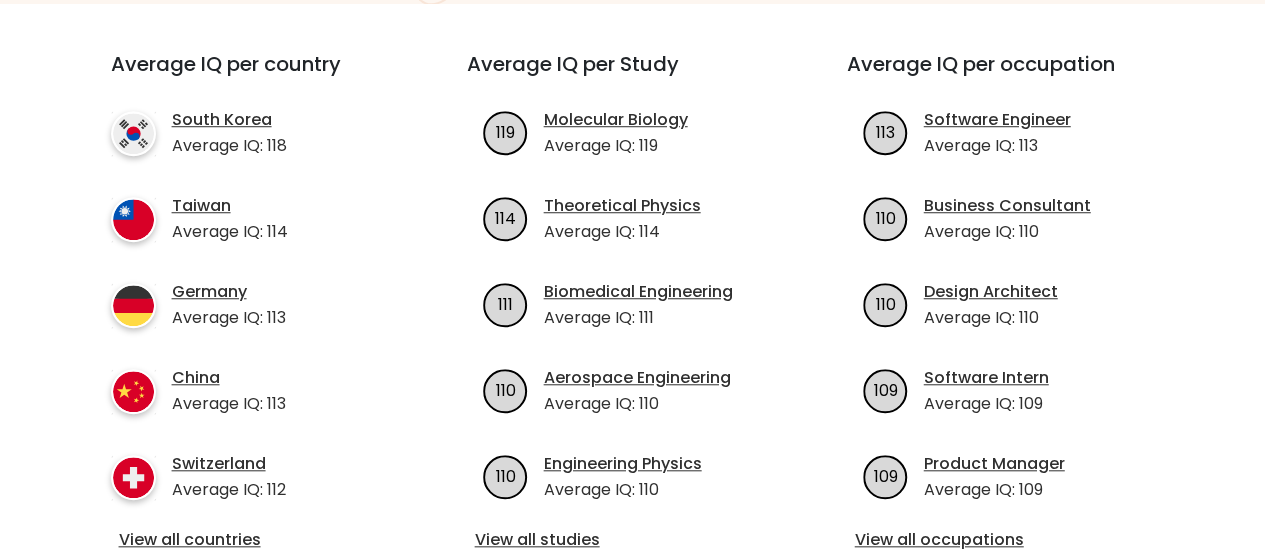 click on "Average IQ per country" at bounding box center [253, 76] 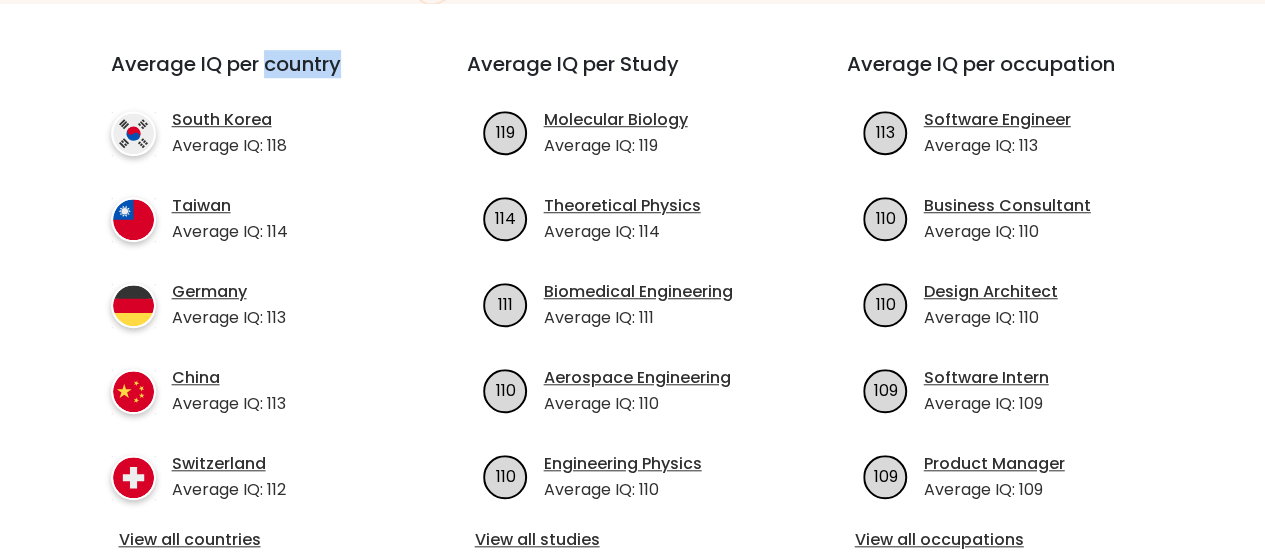 click on "Average IQ per country" at bounding box center [253, 76] 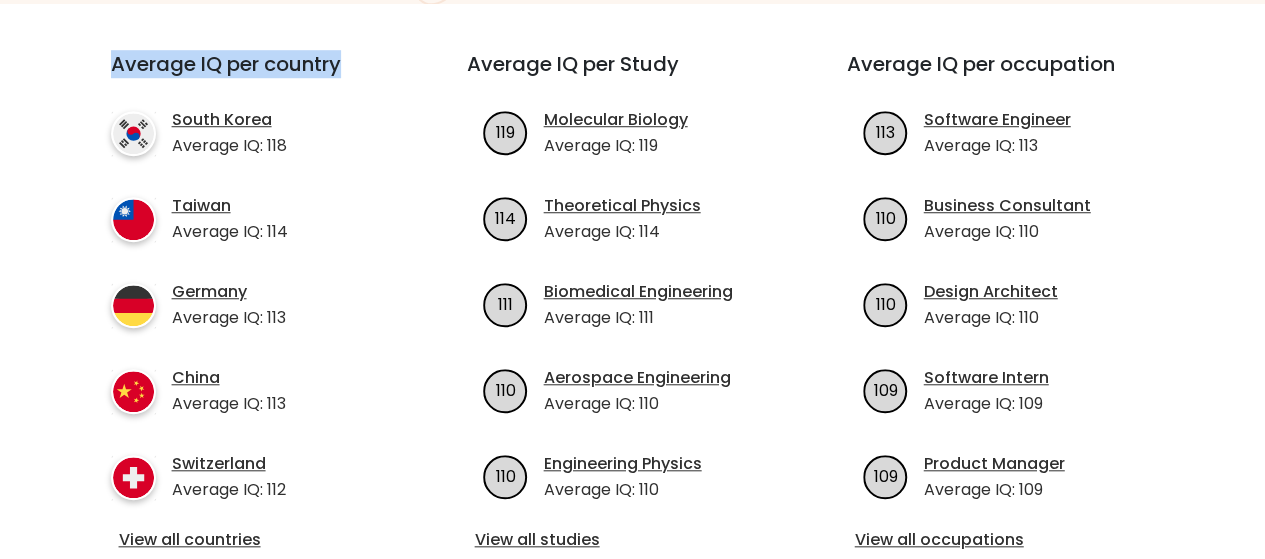 click on "Average IQ per country" at bounding box center [253, 76] 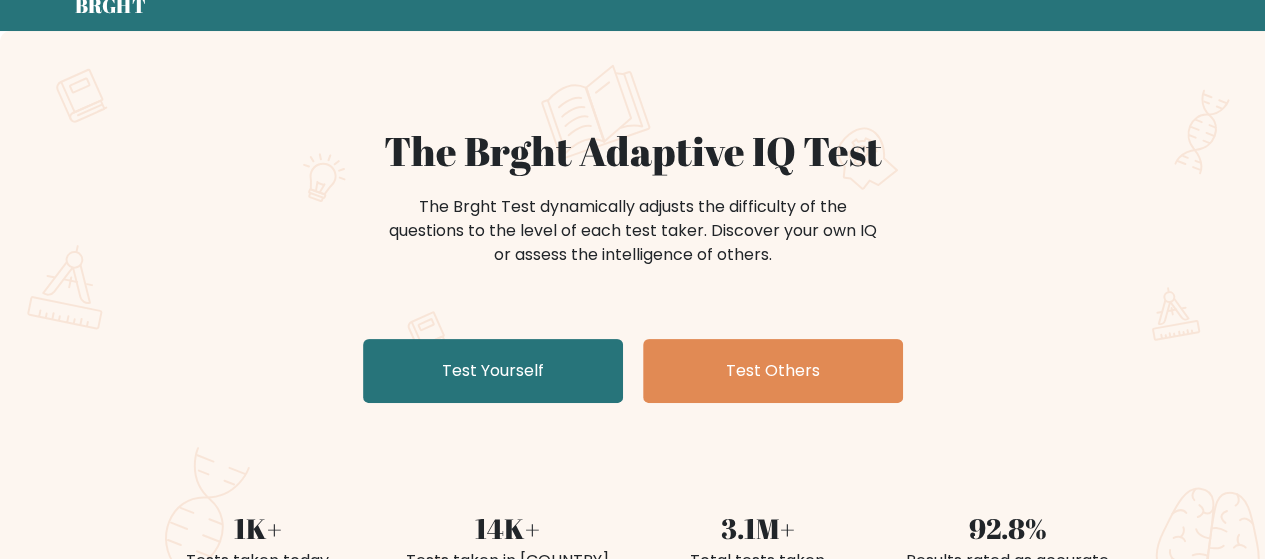 scroll, scrollTop: 200, scrollLeft: 0, axis: vertical 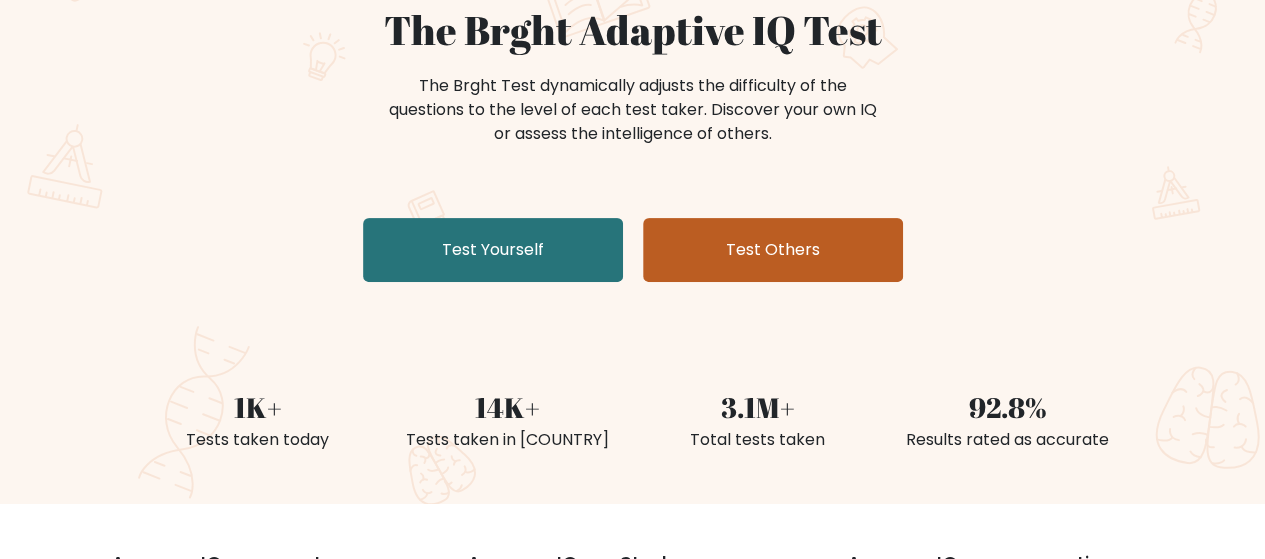 click on "Test Others" at bounding box center (773, 250) 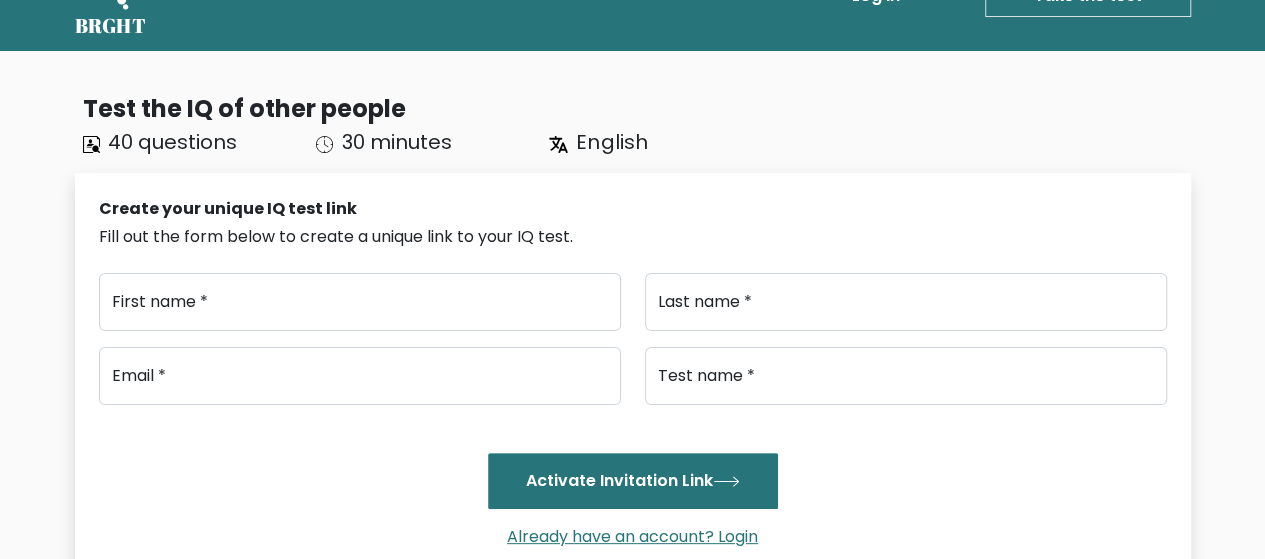 scroll, scrollTop: 100, scrollLeft: 0, axis: vertical 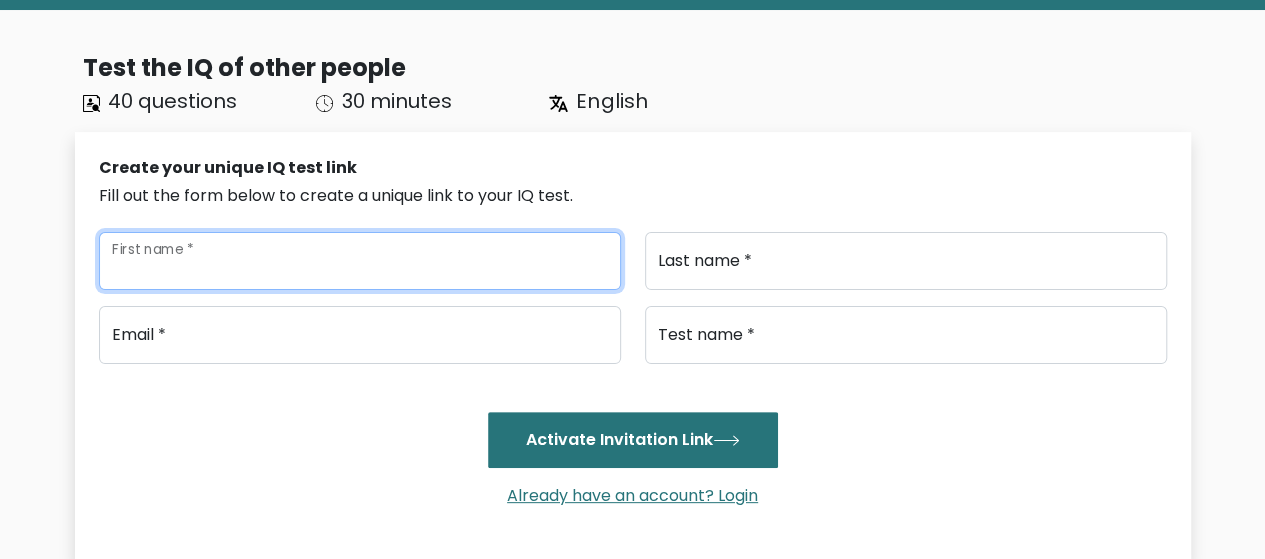 click on "First name *" at bounding box center (360, 261) 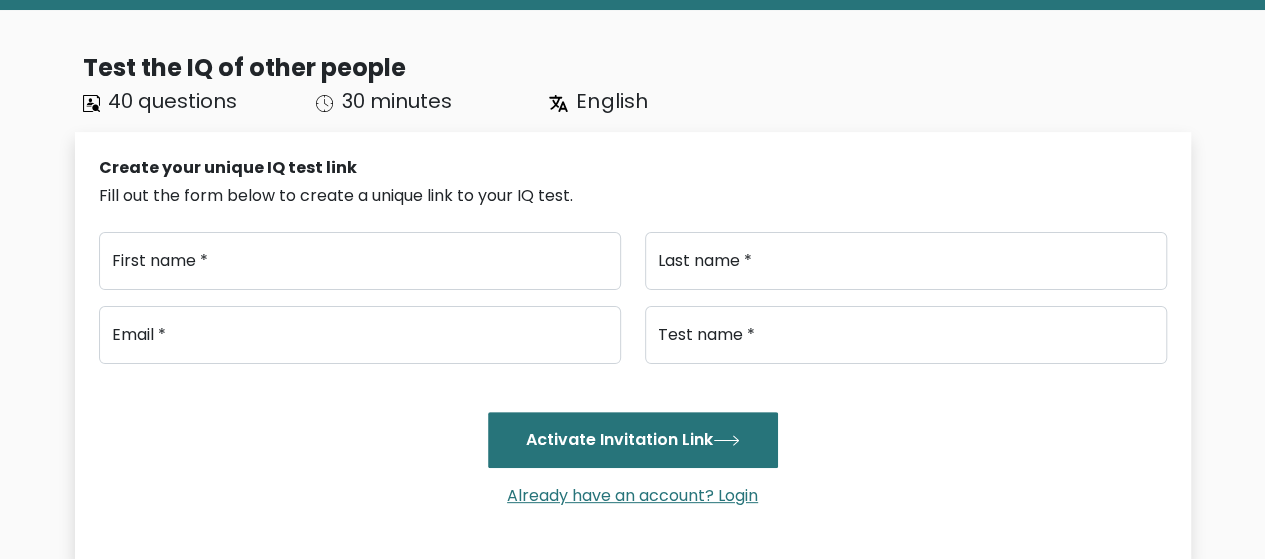 click on "Create your unique IQ test link" at bounding box center [633, 168] 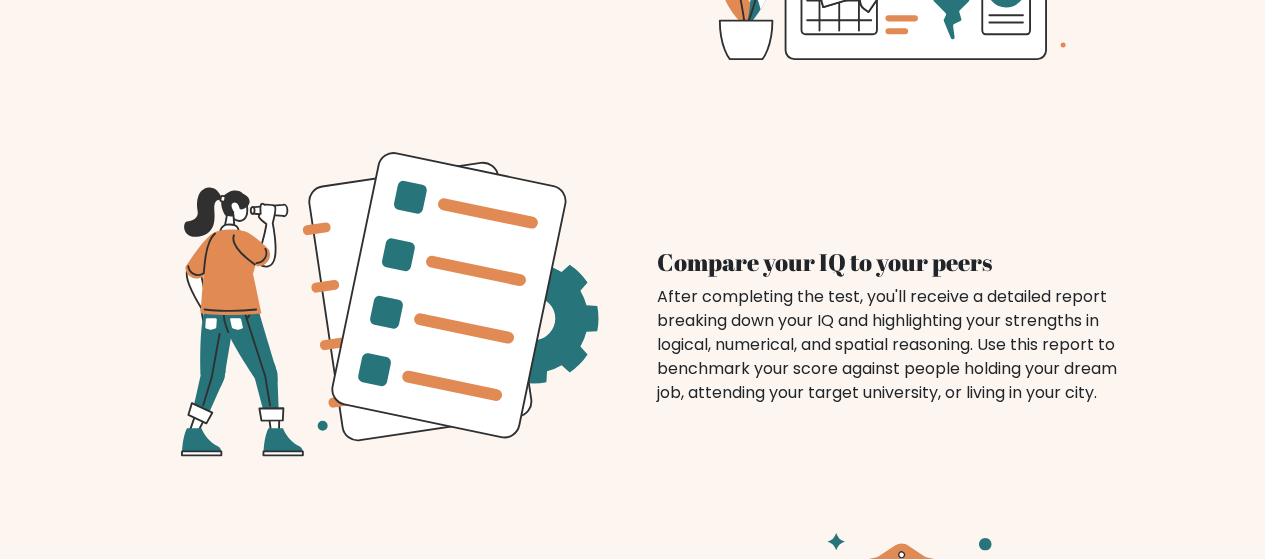 scroll, scrollTop: 1800, scrollLeft: 0, axis: vertical 